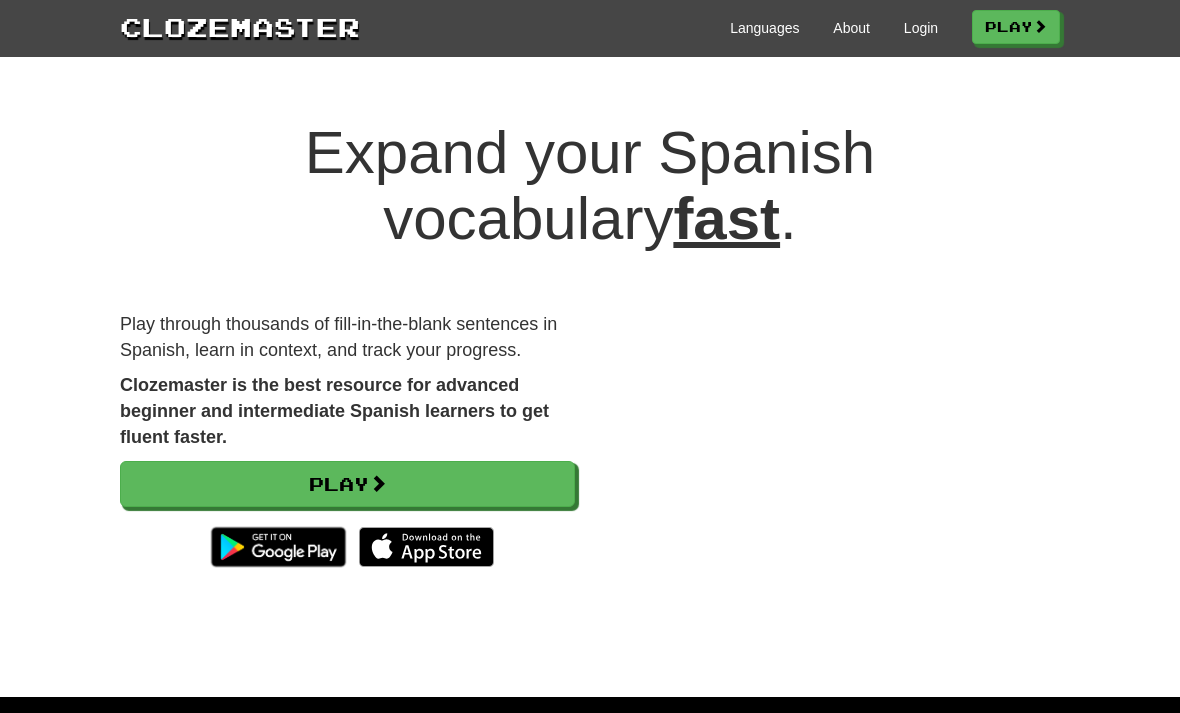 scroll, scrollTop: 0, scrollLeft: 0, axis: both 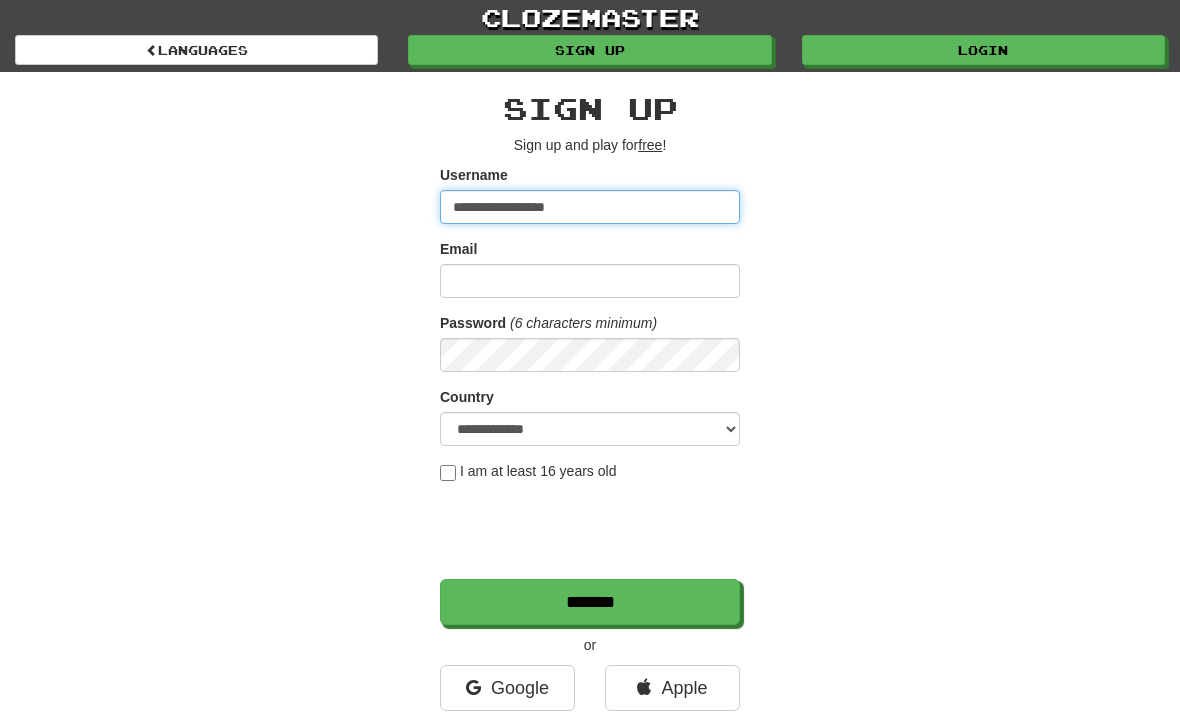 click on "**********" at bounding box center (590, 207) 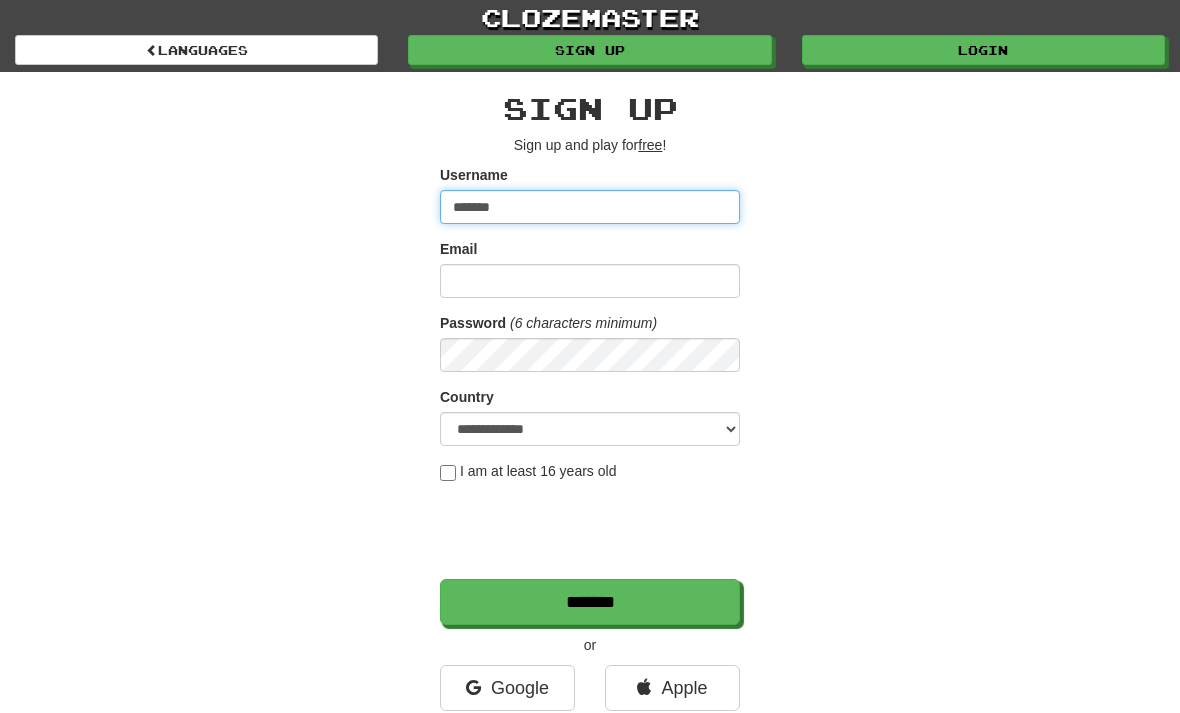 type on "*******" 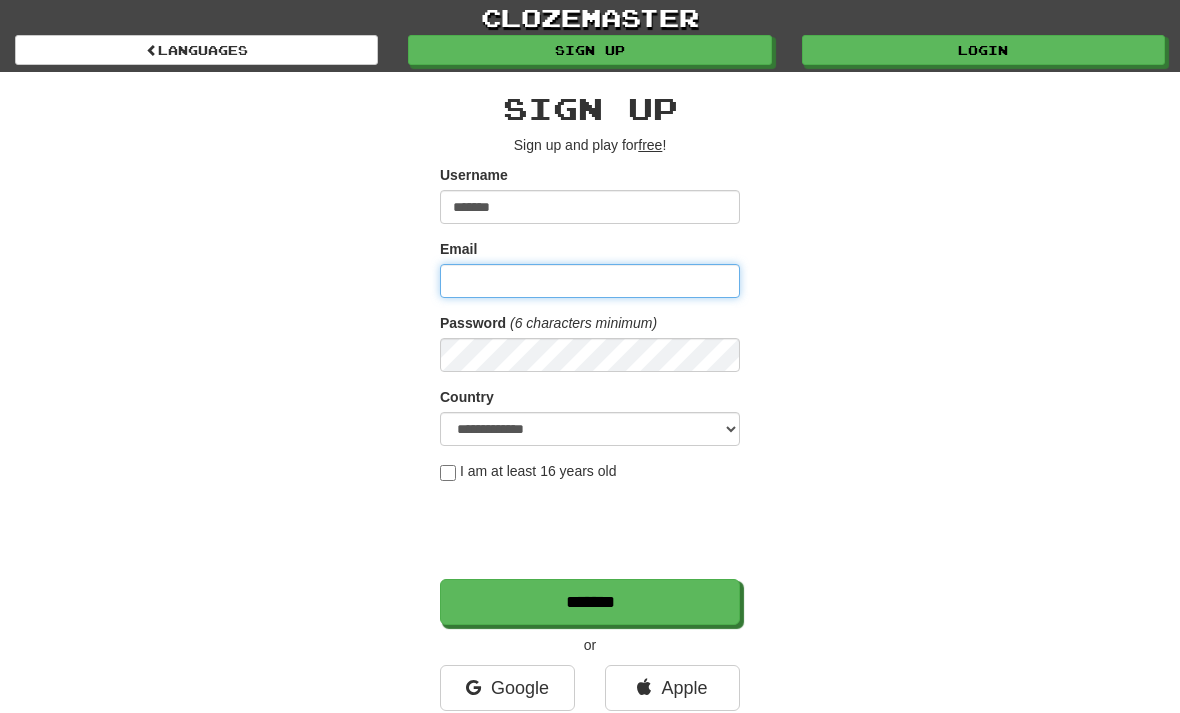 click on "Email" at bounding box center [590, 281] 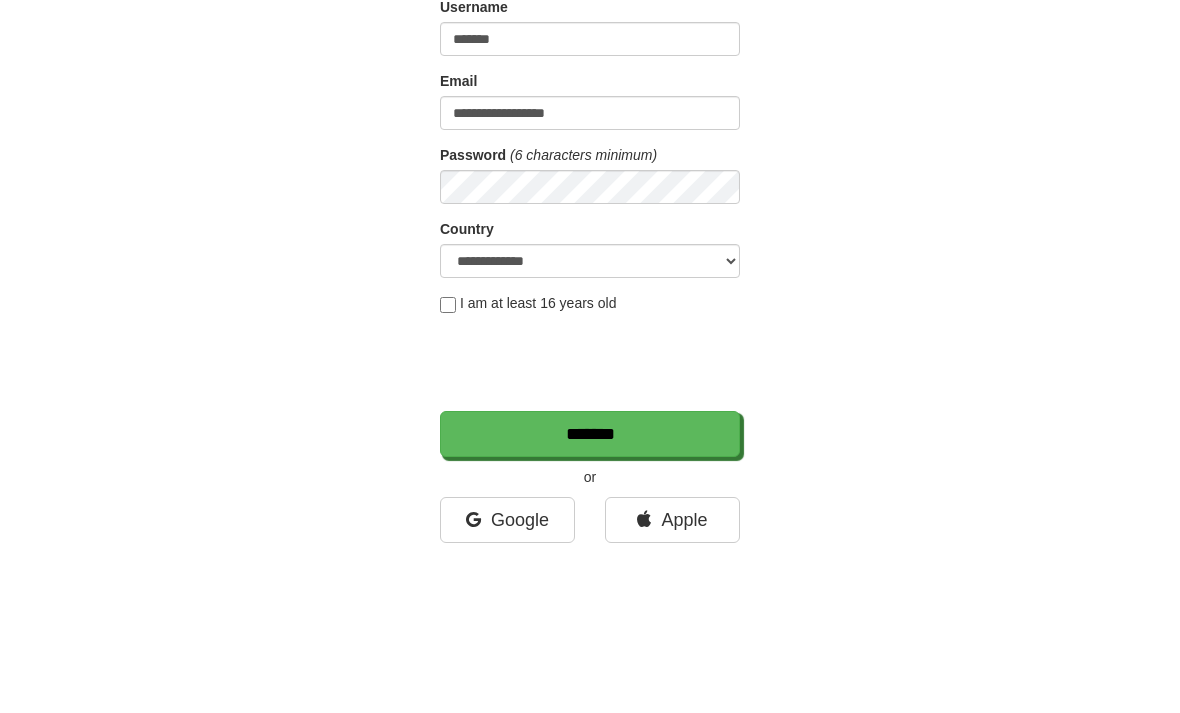 scroll, scrollTop: 168, scrollLeft: 0, axis: vertical 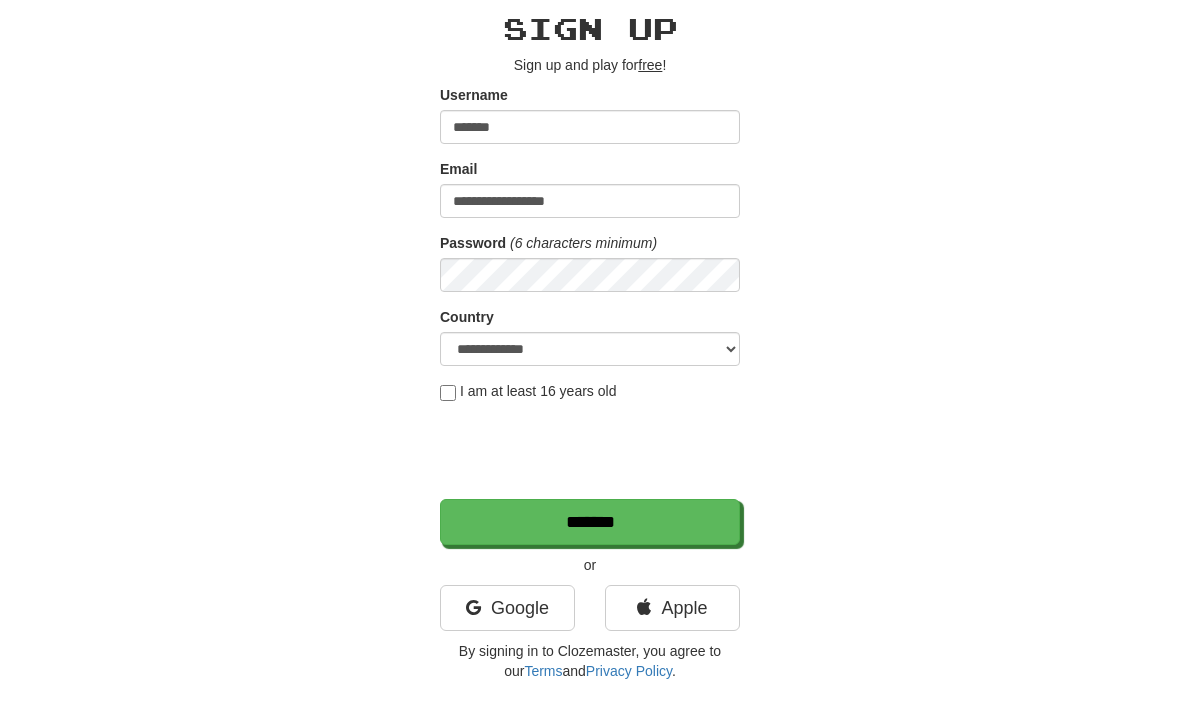 click on "Apple" at bounding box center [672, 608] 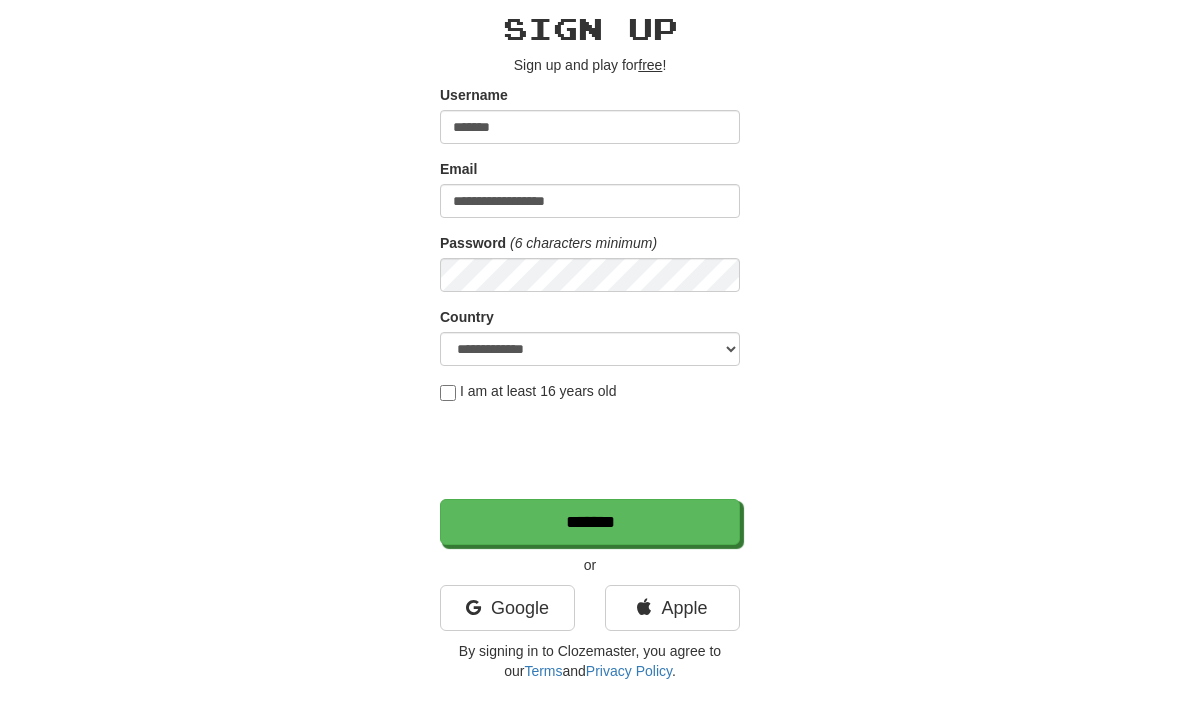 scroll, scrollTop: 146, scrollLeft: 0, axis: vertical 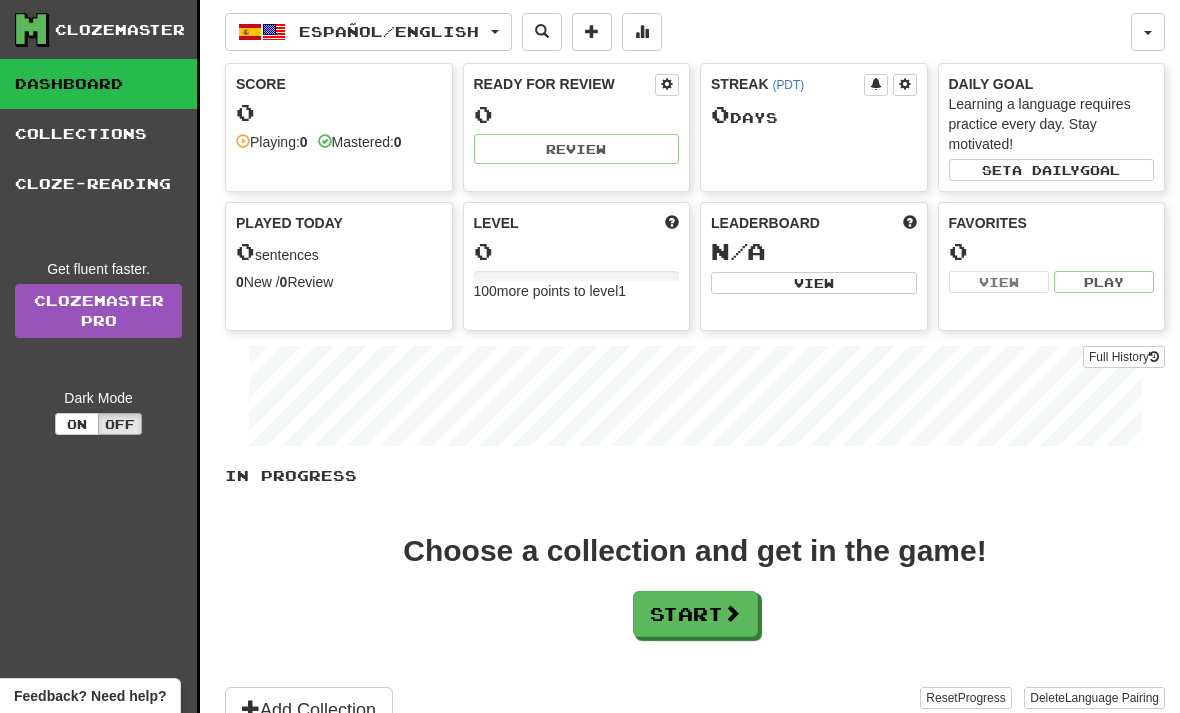 click at bounding box center [732, 613] 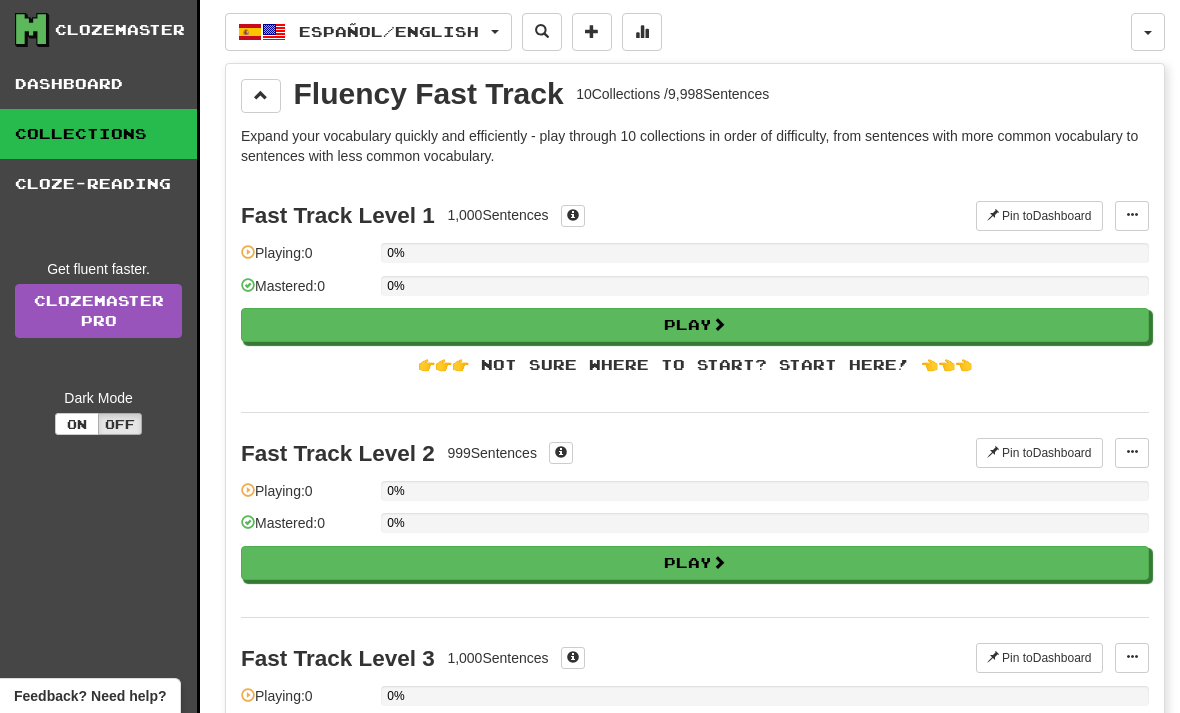 click at bounding box center (719, 324) 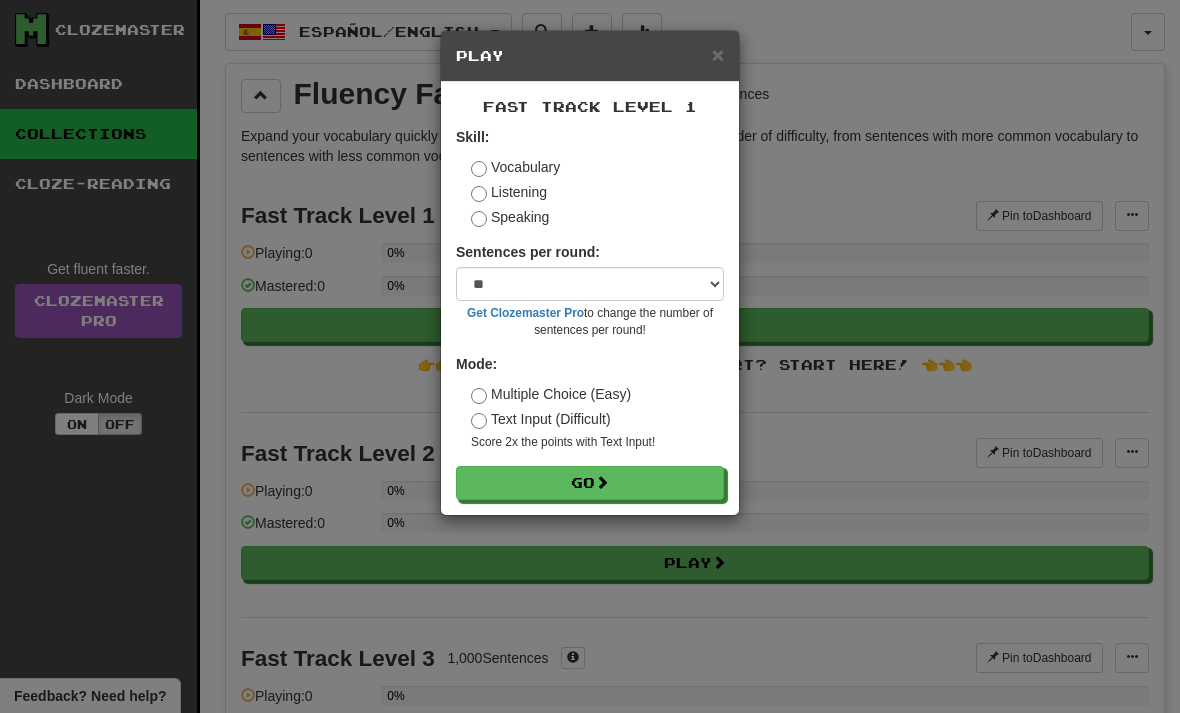 click on "Text Input (Difficult)" at bounding box center (541, 419) 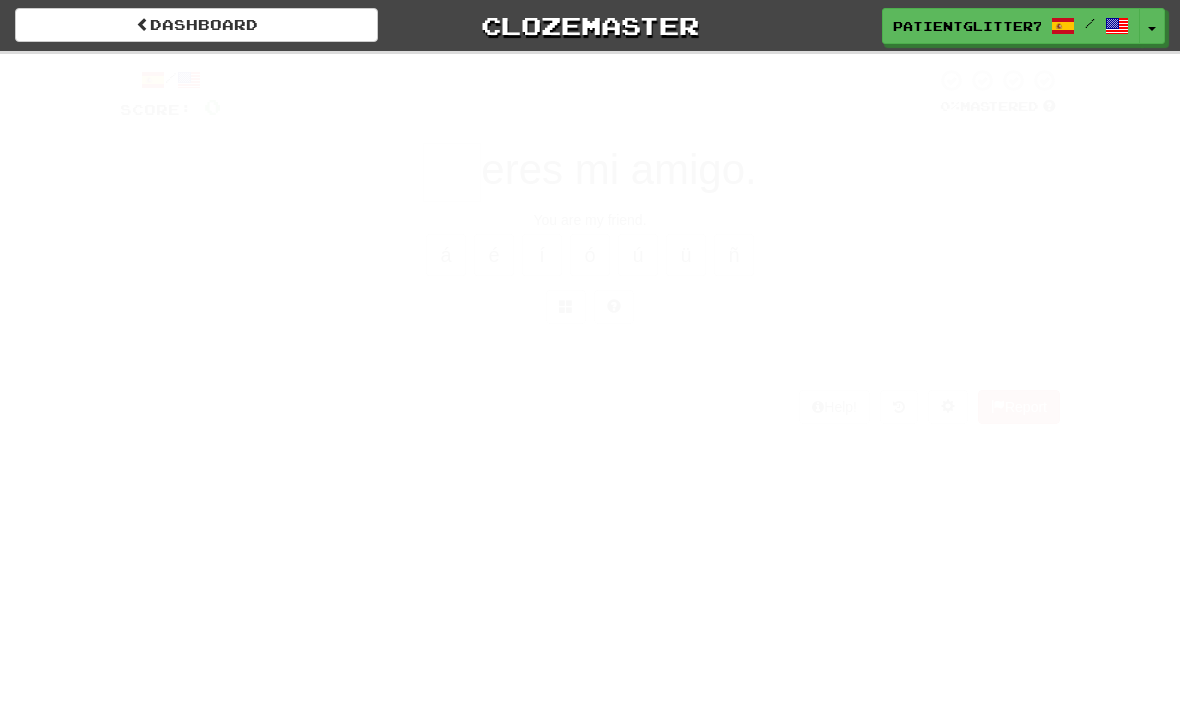 scroll, scrollTop: 0, scrollLeft: 0, axis: both 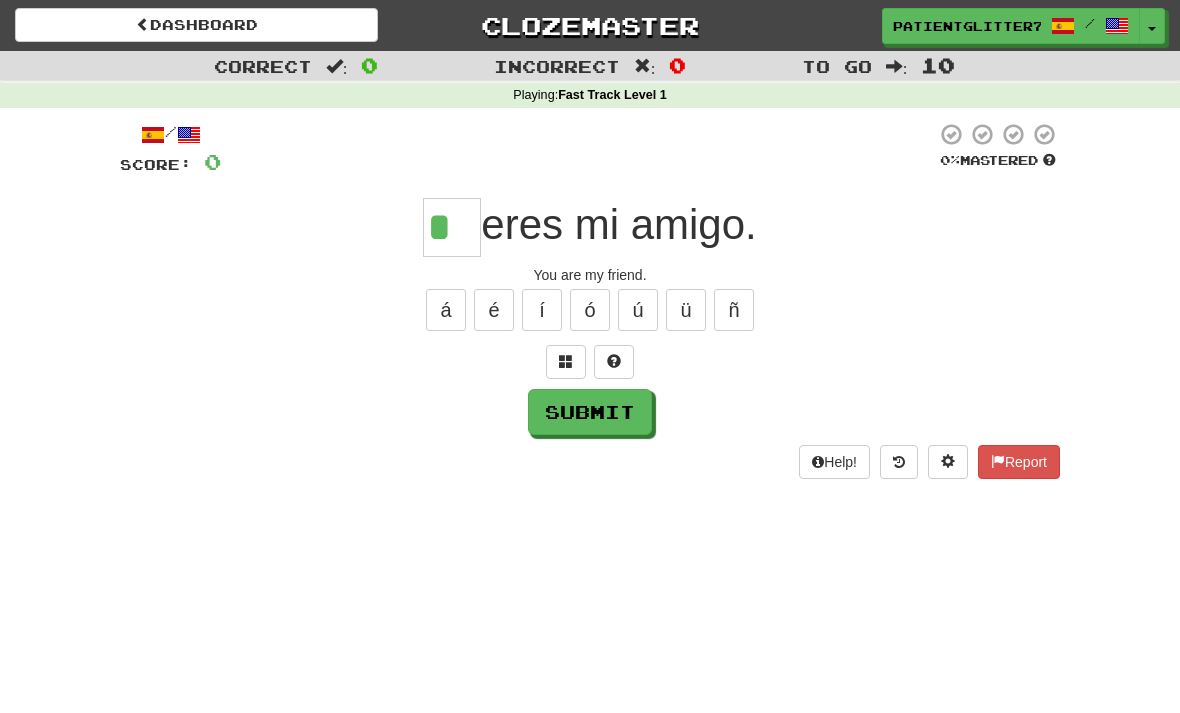 click on "ú" at bounding box center (638, 310) 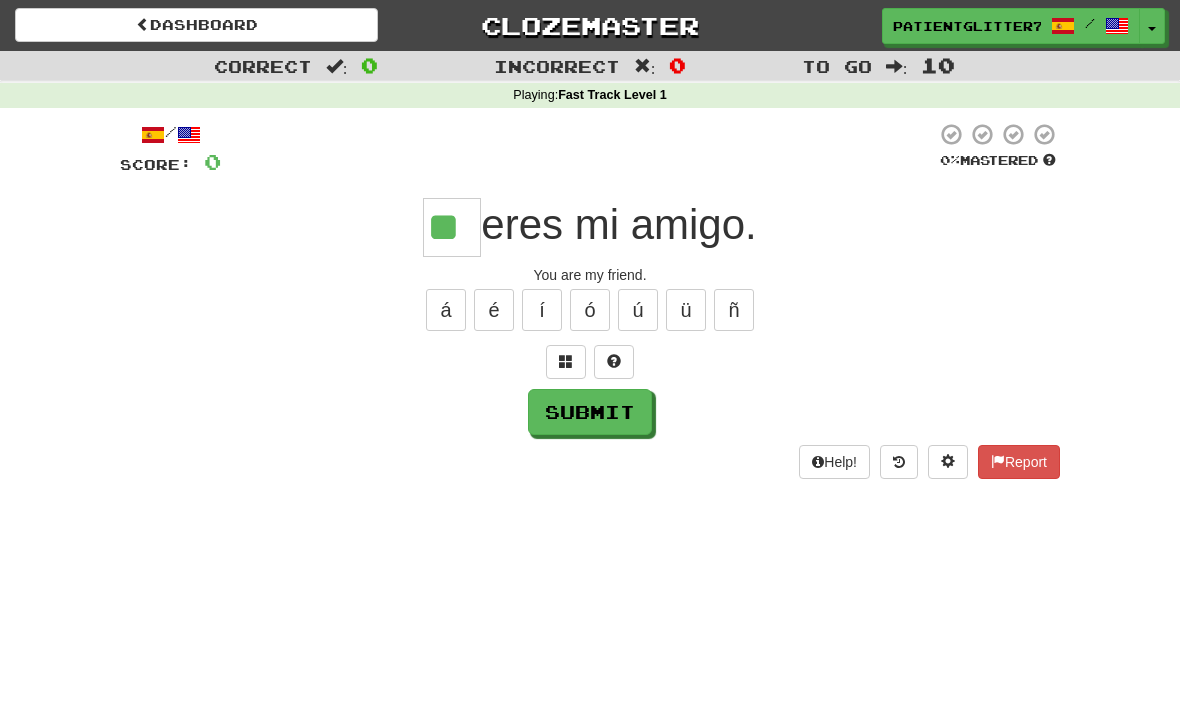 click on "Submit" at bounding box center [590, 412] 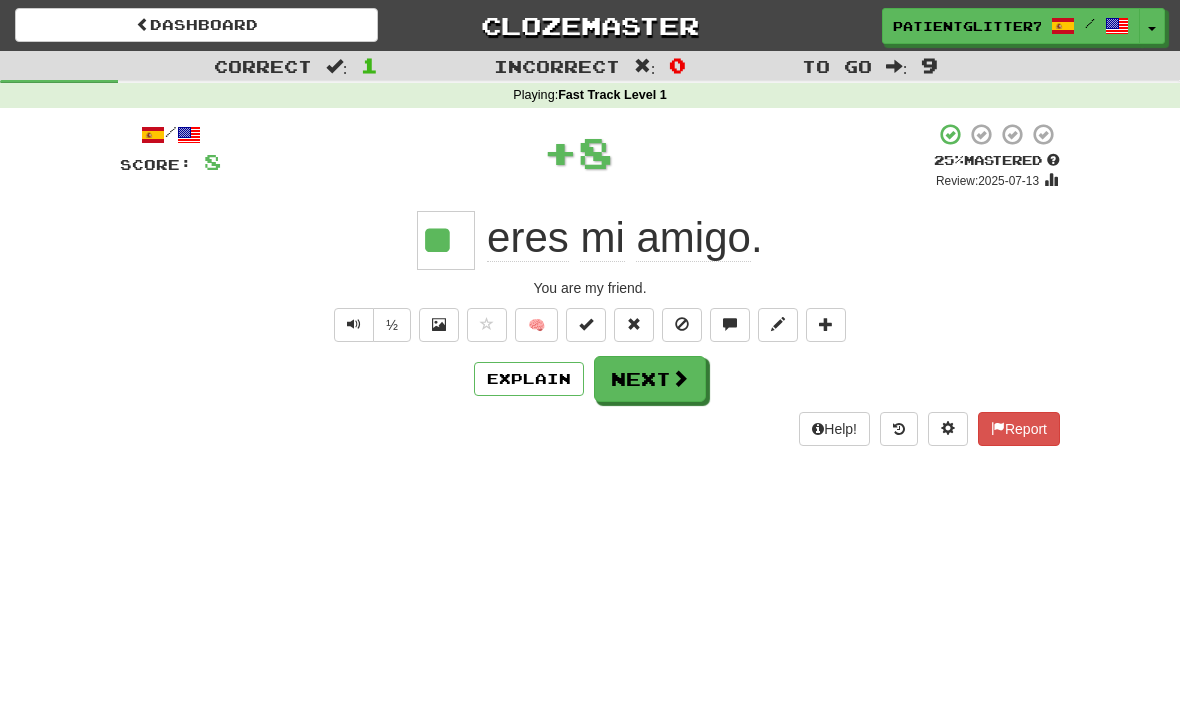 click at bounding box center [680, 378] 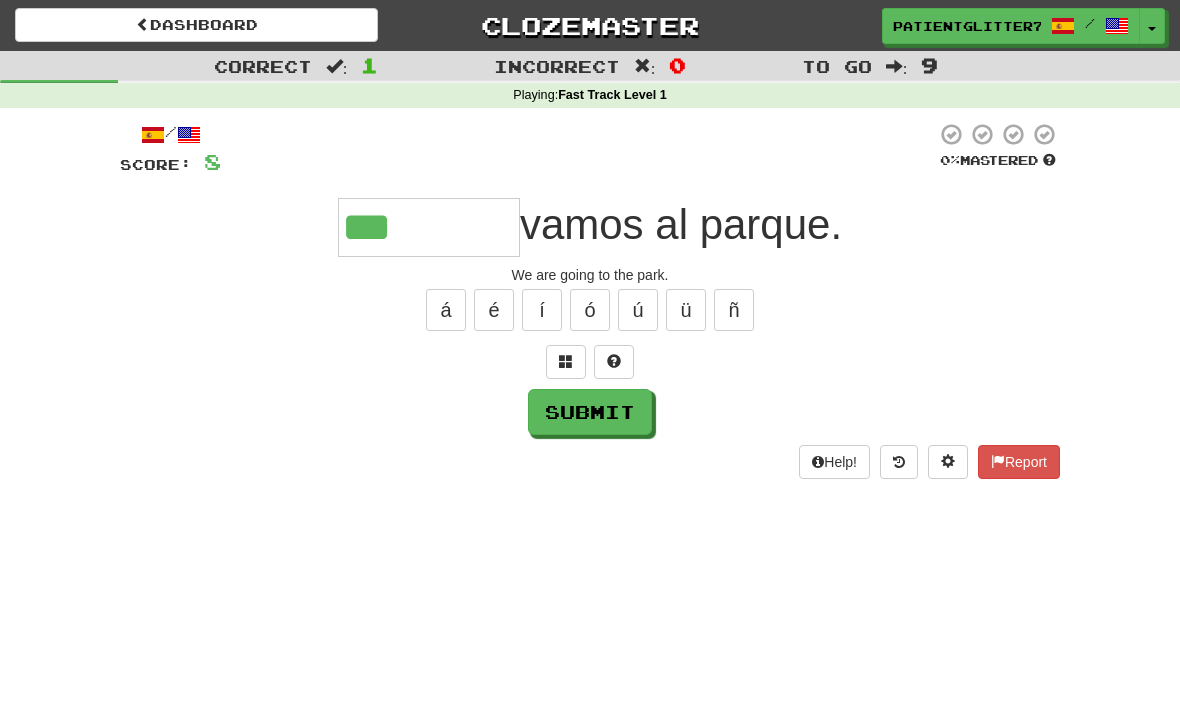 click on "Submit" at bounding box center [590, 412] 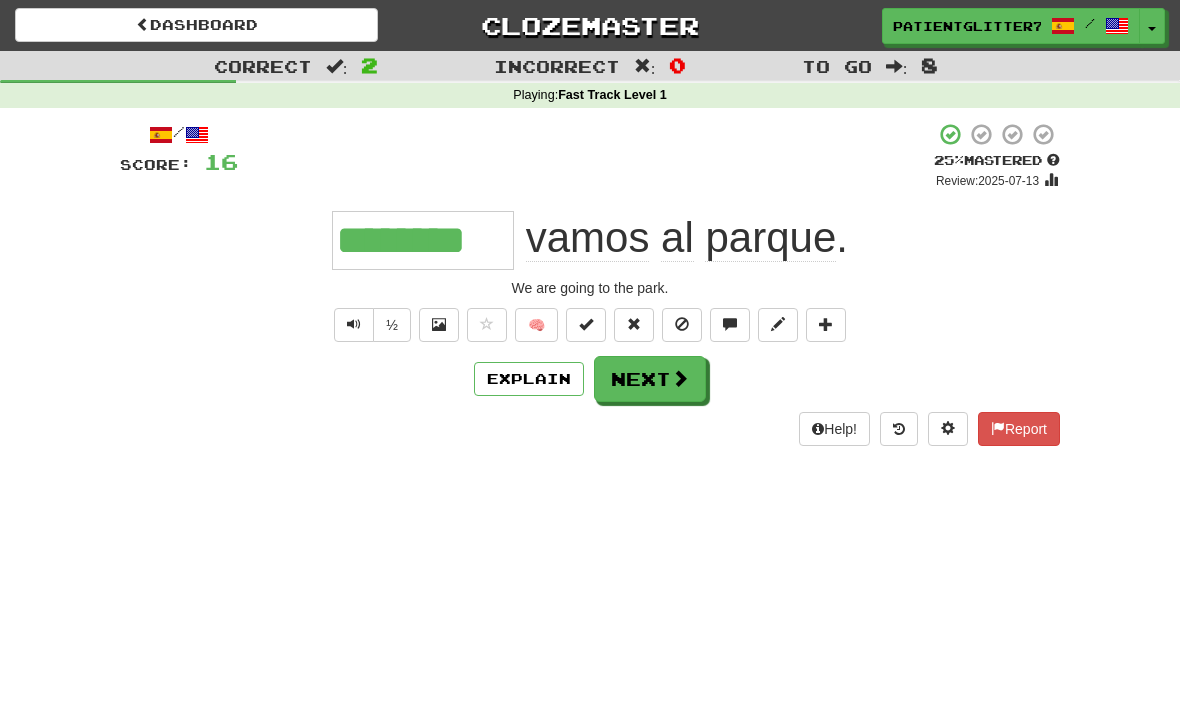 click on "Next" at bounding box center [650, 379] 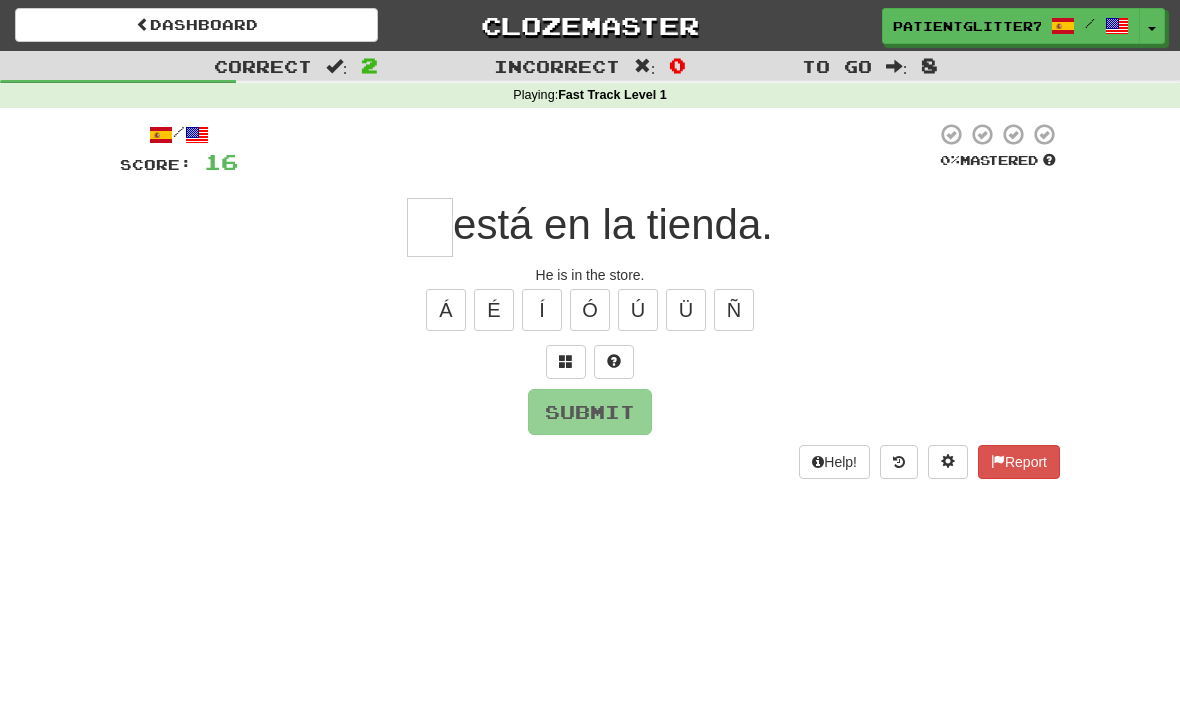 click on "É" at bounding box center [494, 310] 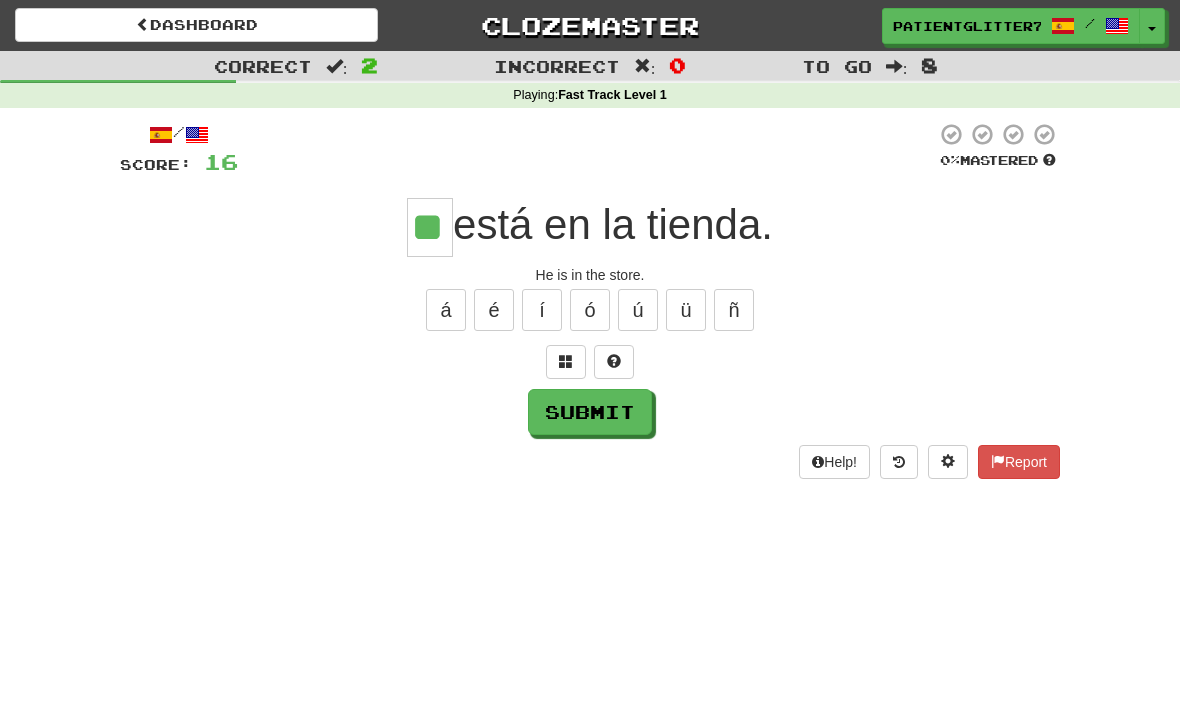 type on "**" 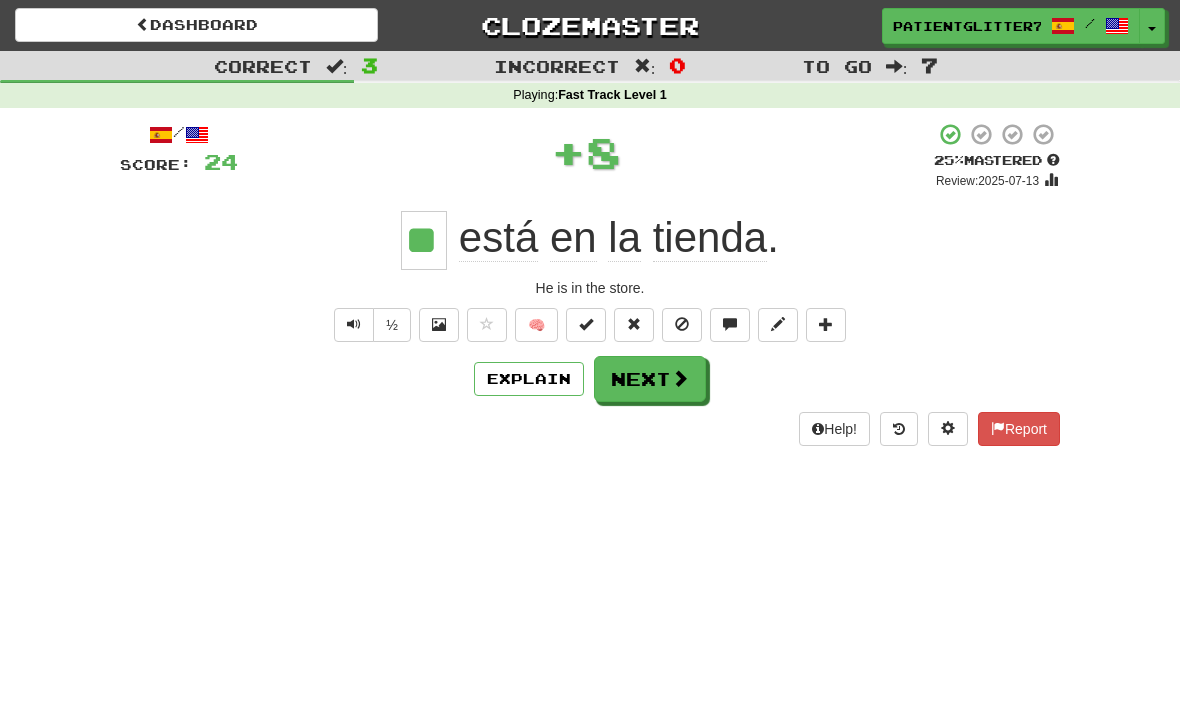 click on "Next" at bounding box center [650, 379] 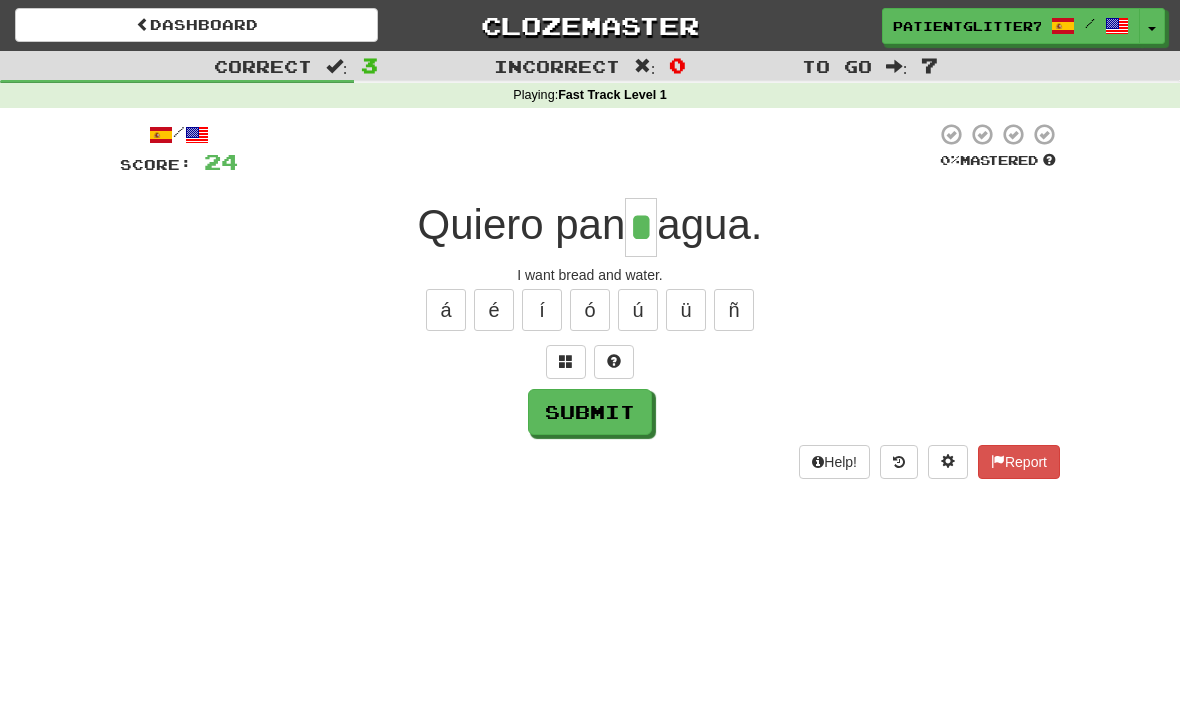 type on "*" 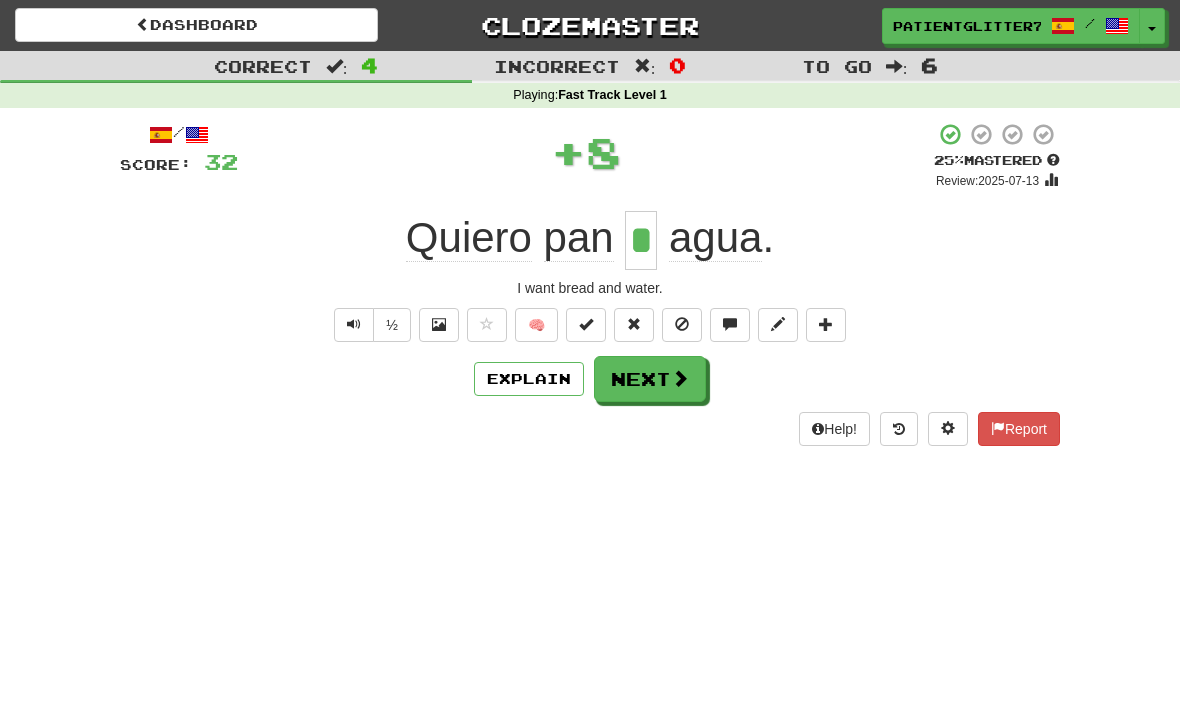 click at bounding box center (680, 378) 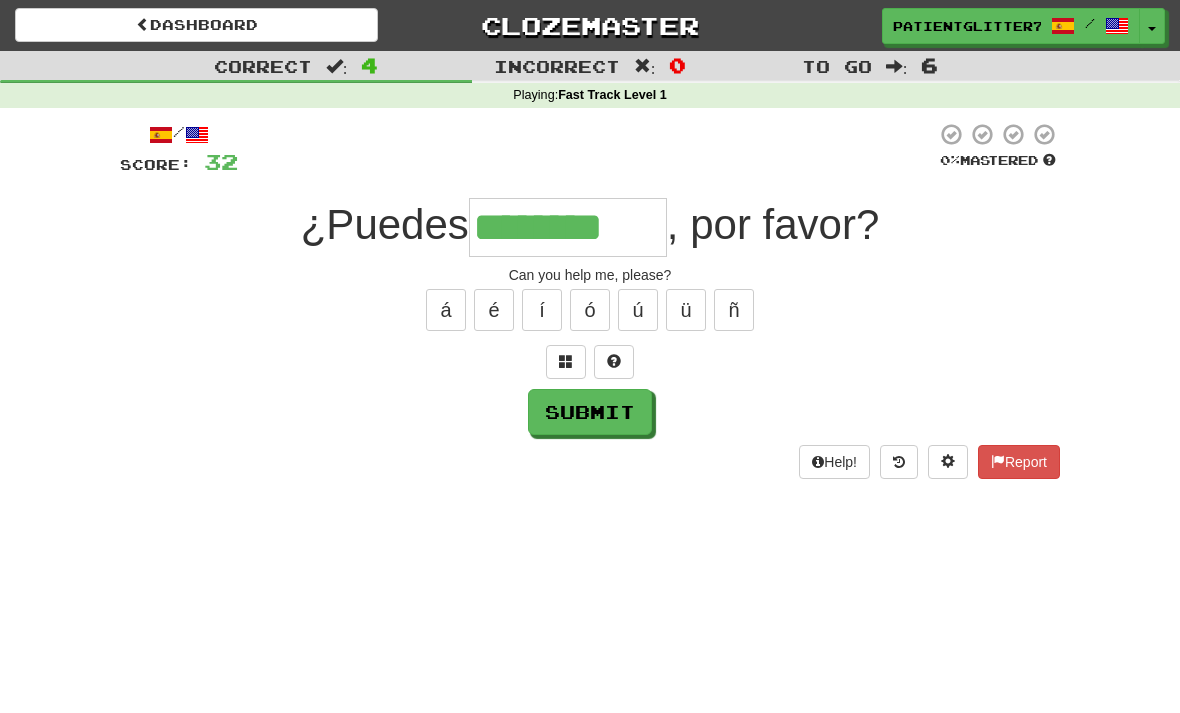 type on "********" 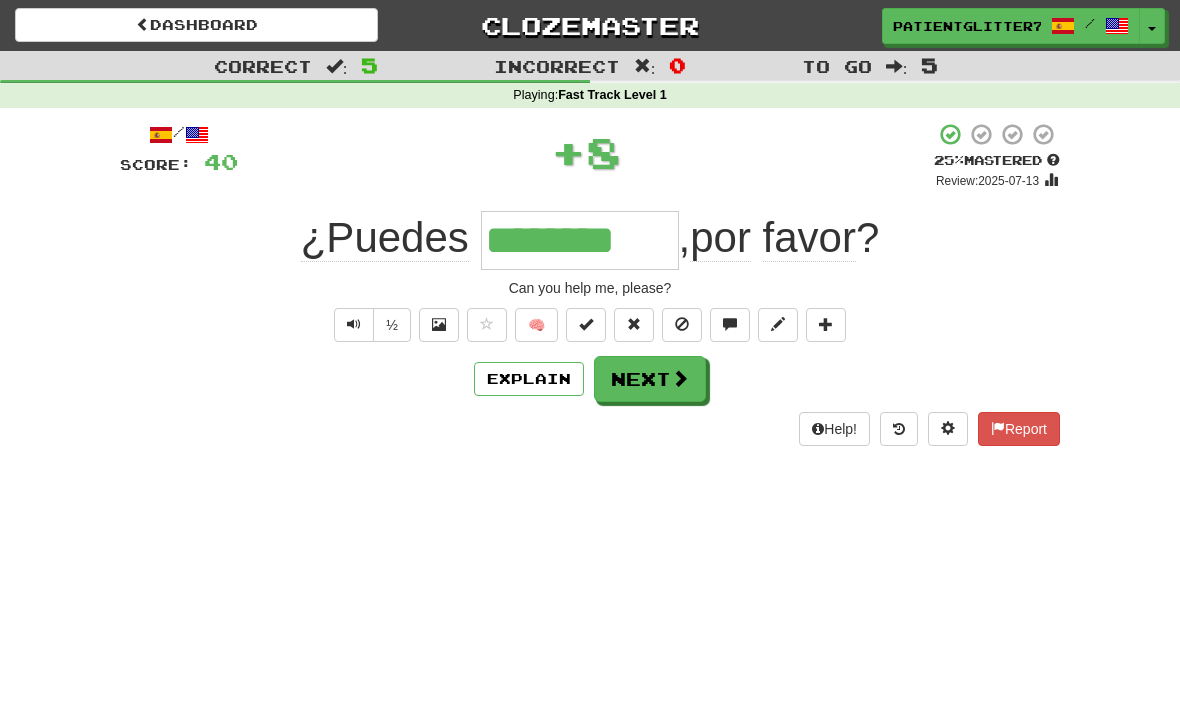 click at bounding box center (680, 378) 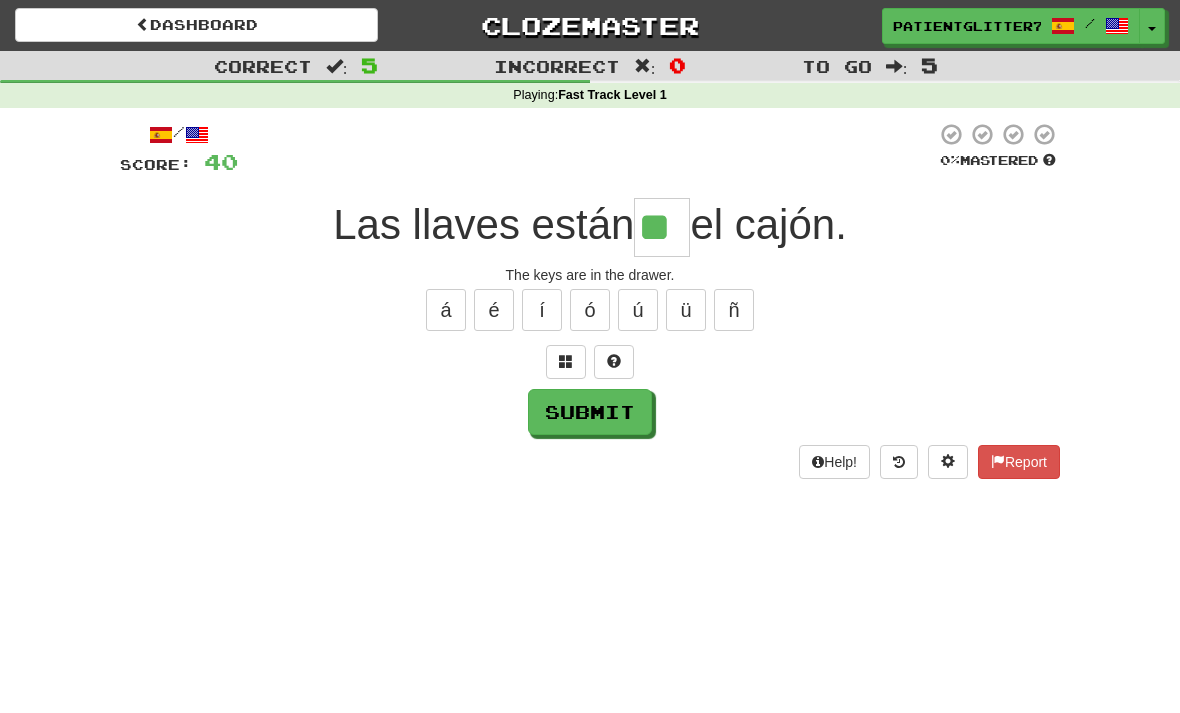 type on "**" 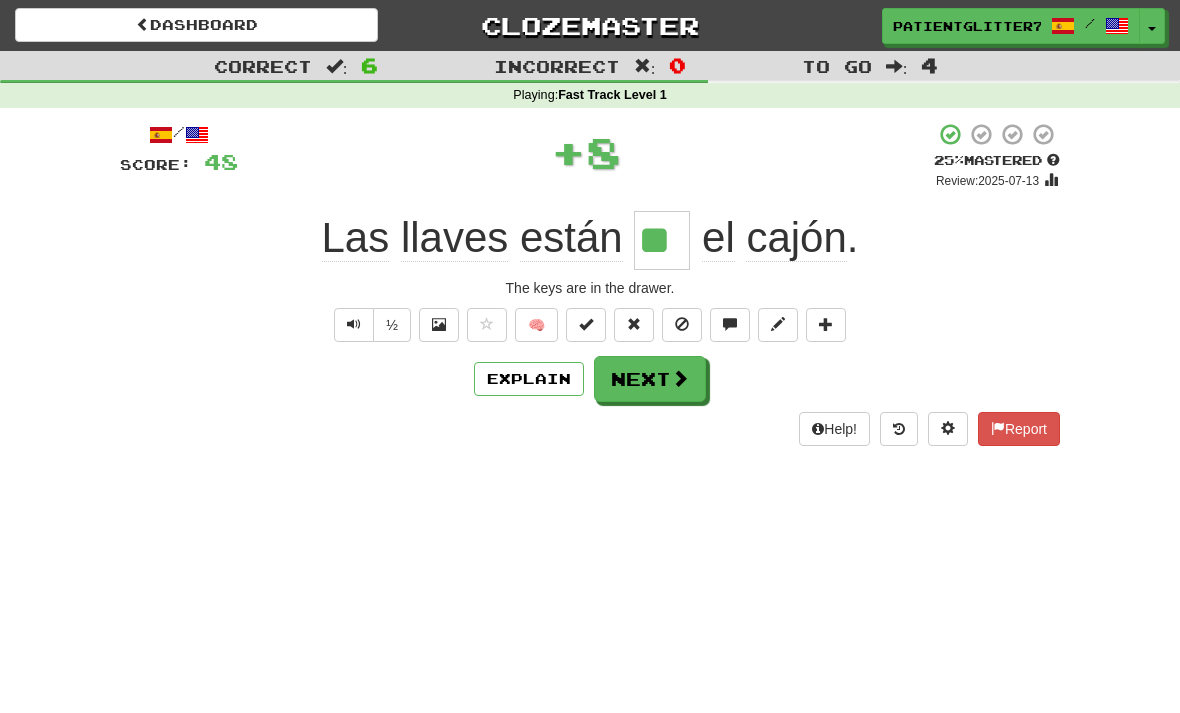 click on "Next" at bounding box center (650, 379) 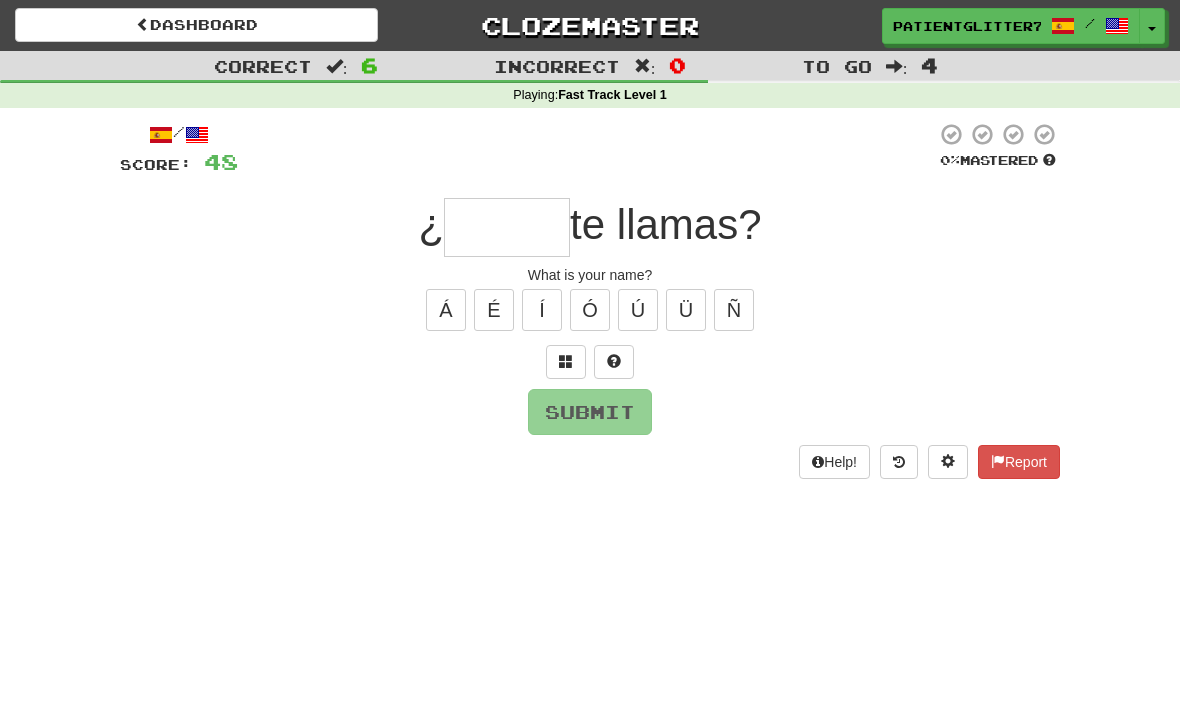 type on "*" 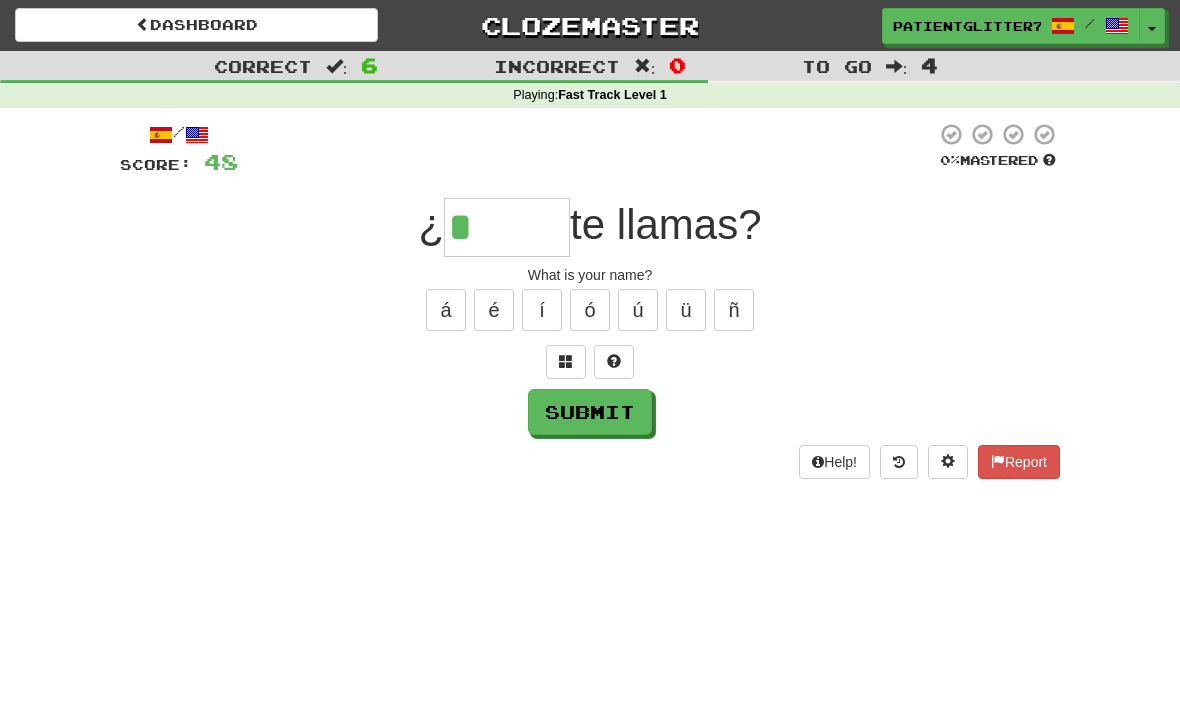 click on "ó" at bounding box center (590, 310) 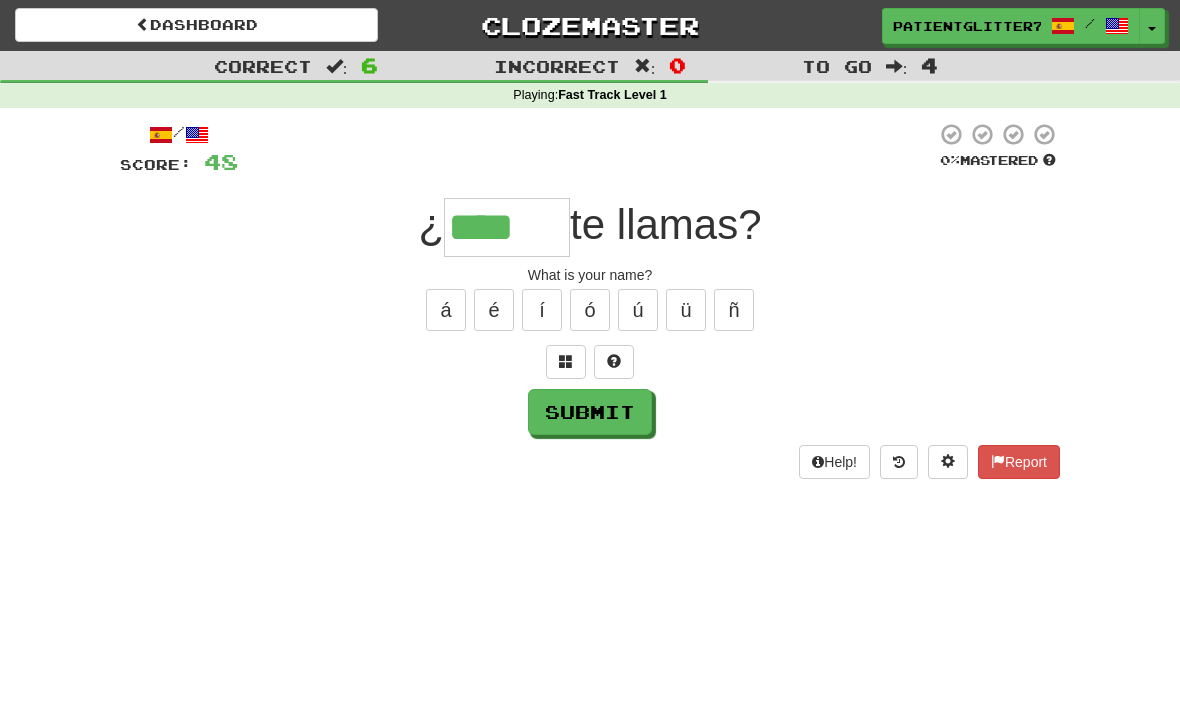 type on "****" 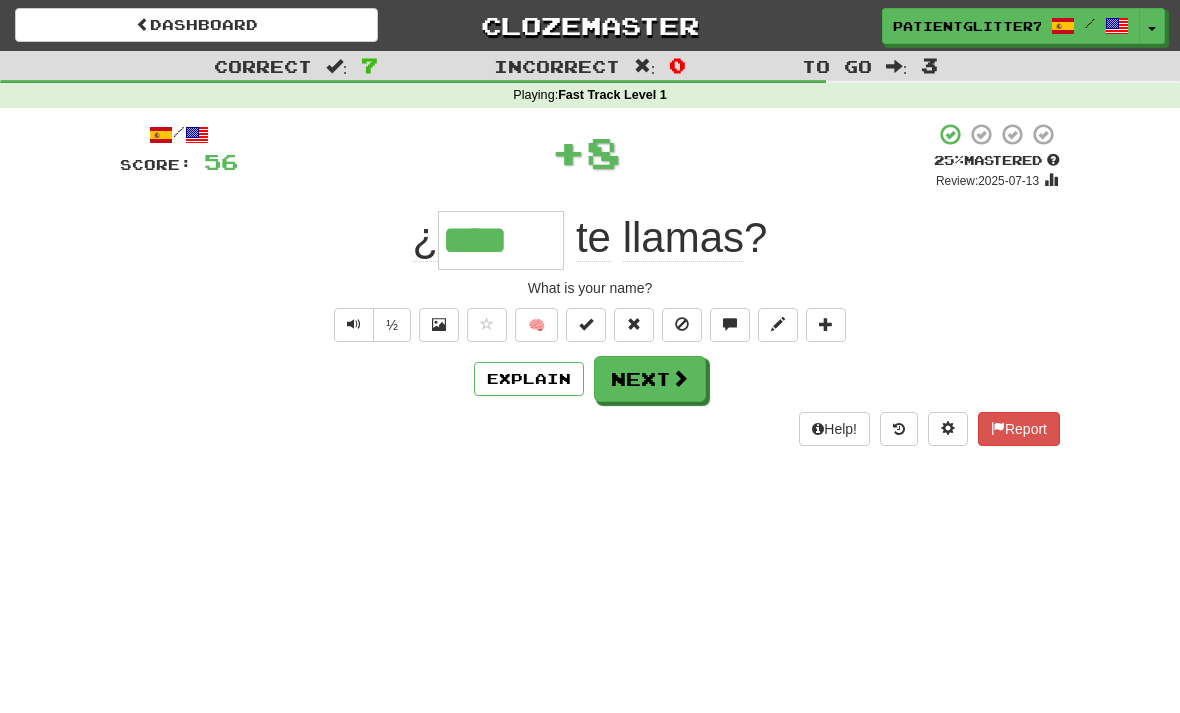 click on "Next" at bounding box center [650, 379] 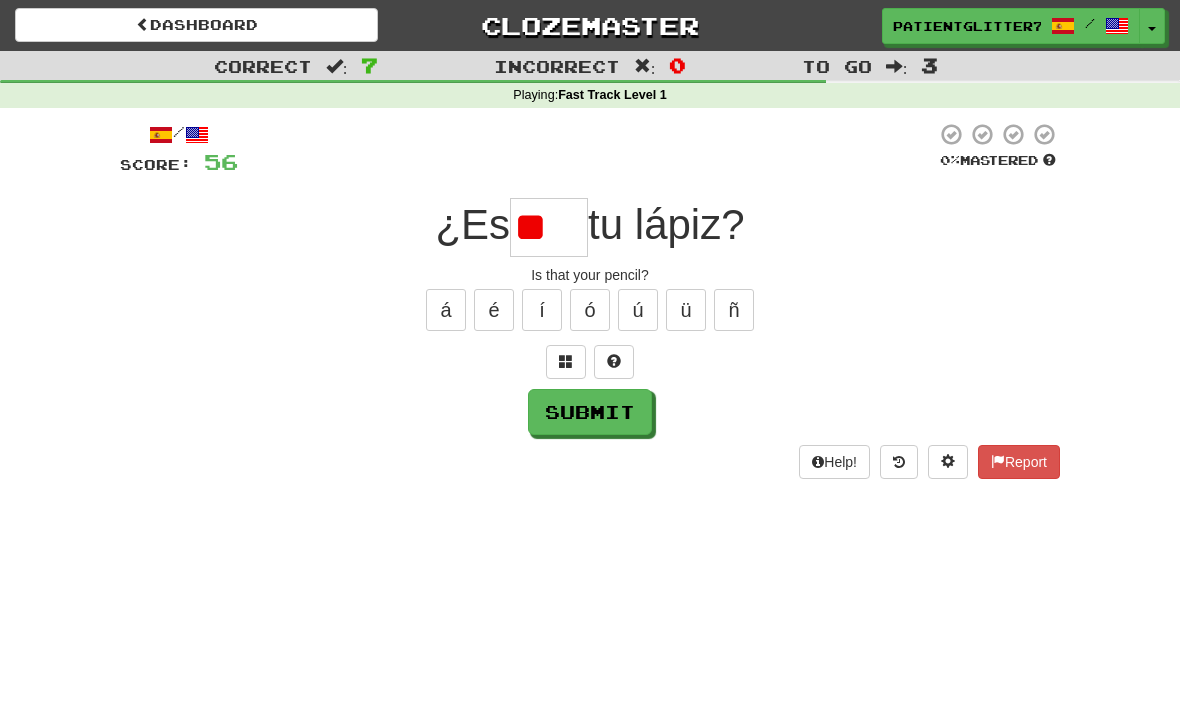 type on "*" 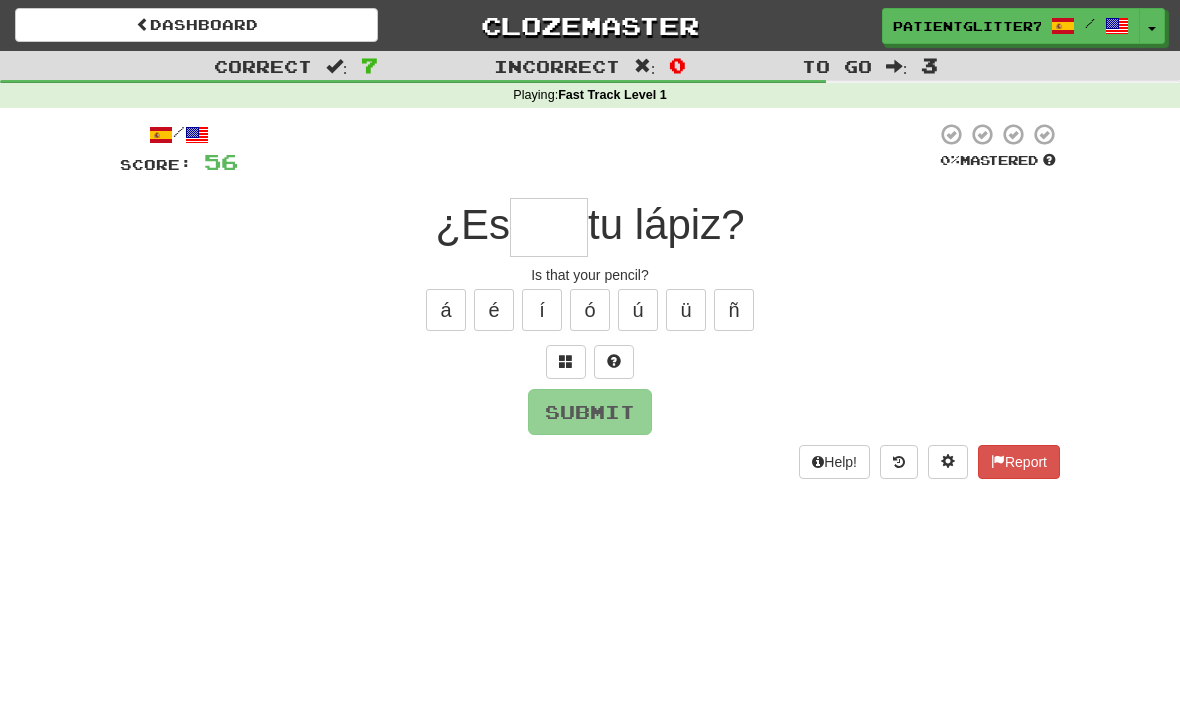 type on "*" 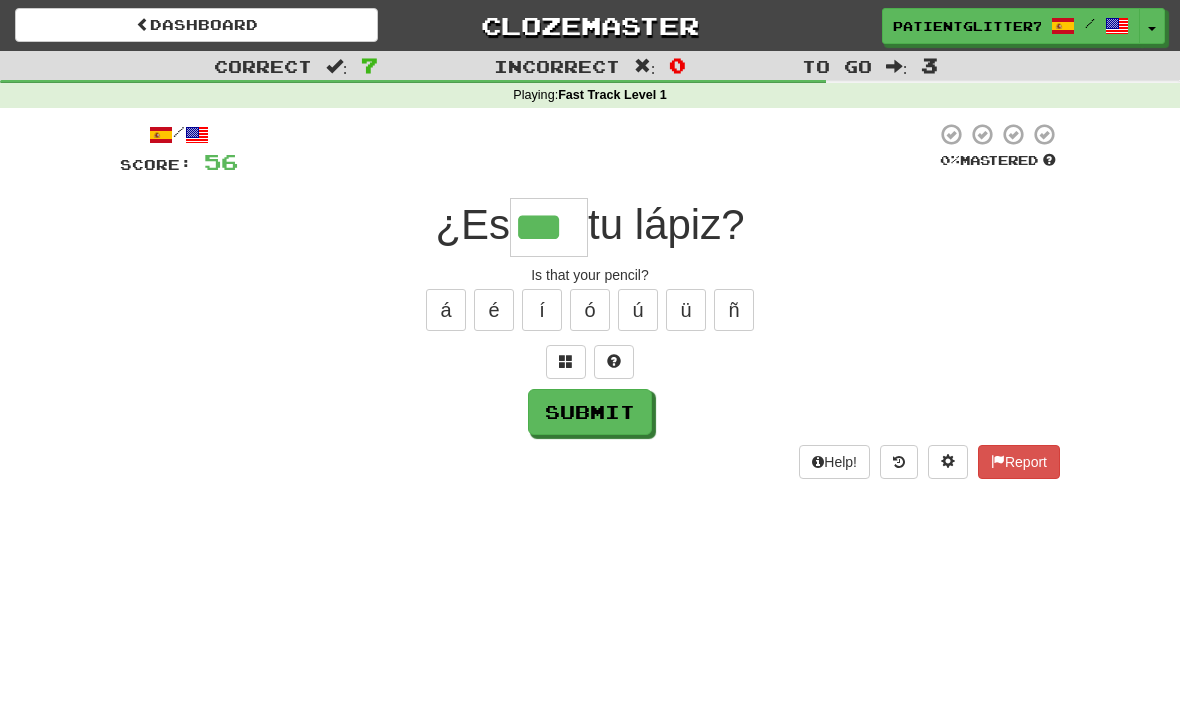 type on "***" 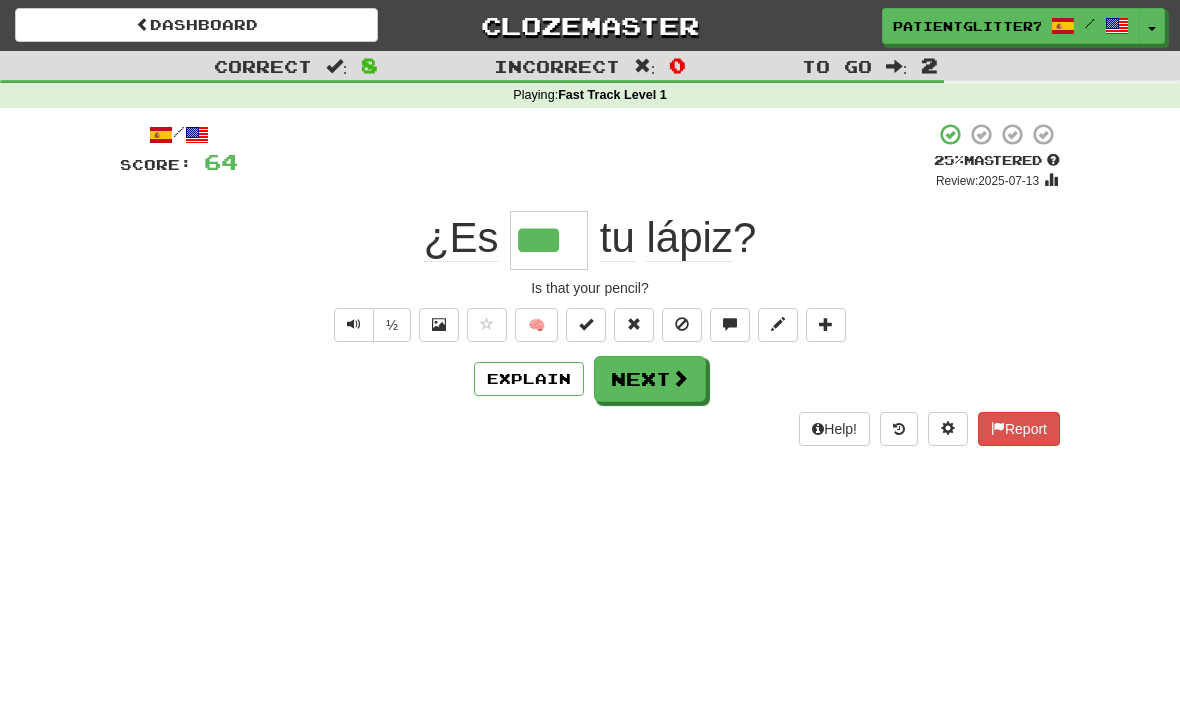 click on "Explain" at bounding box center [529, 379] 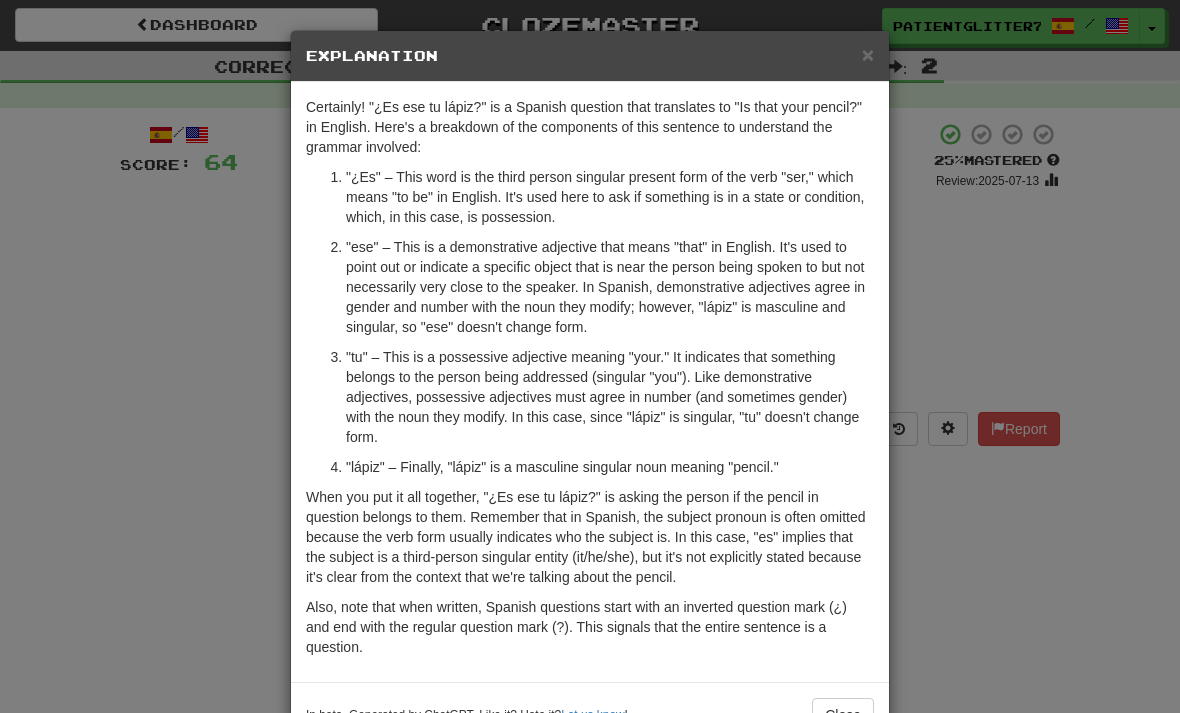 click on "× Explanation" at bounding box center (590, 56) 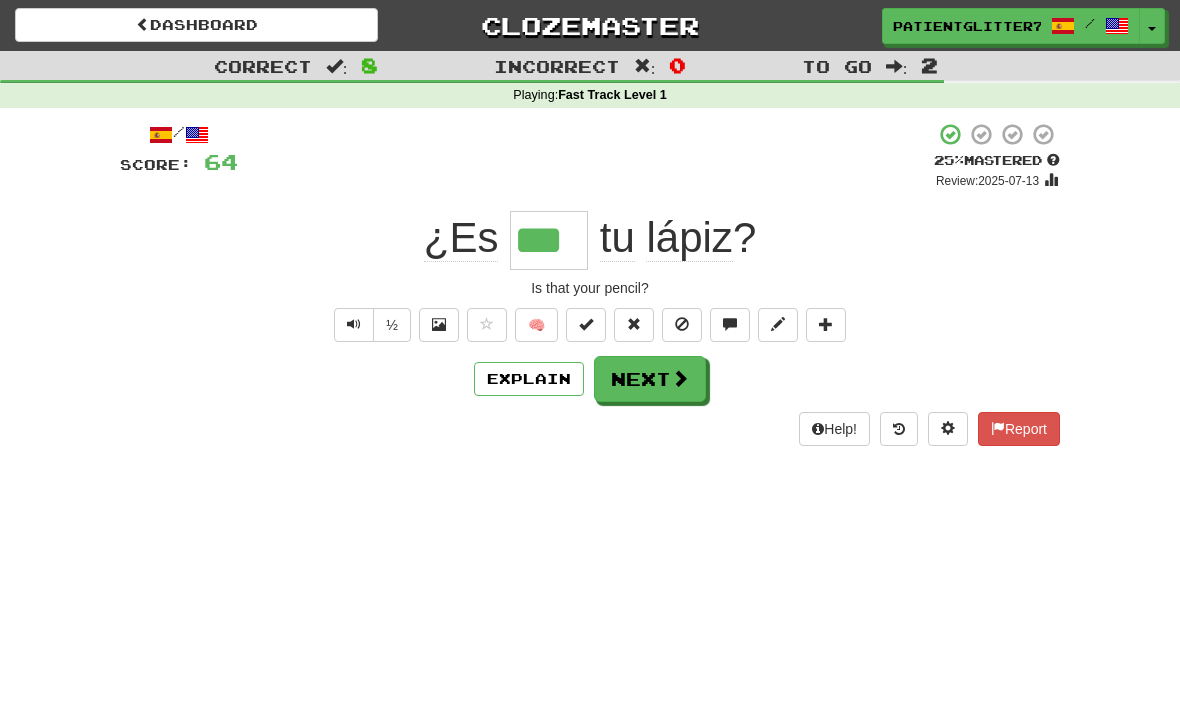 click at bounding box center [680, 378] 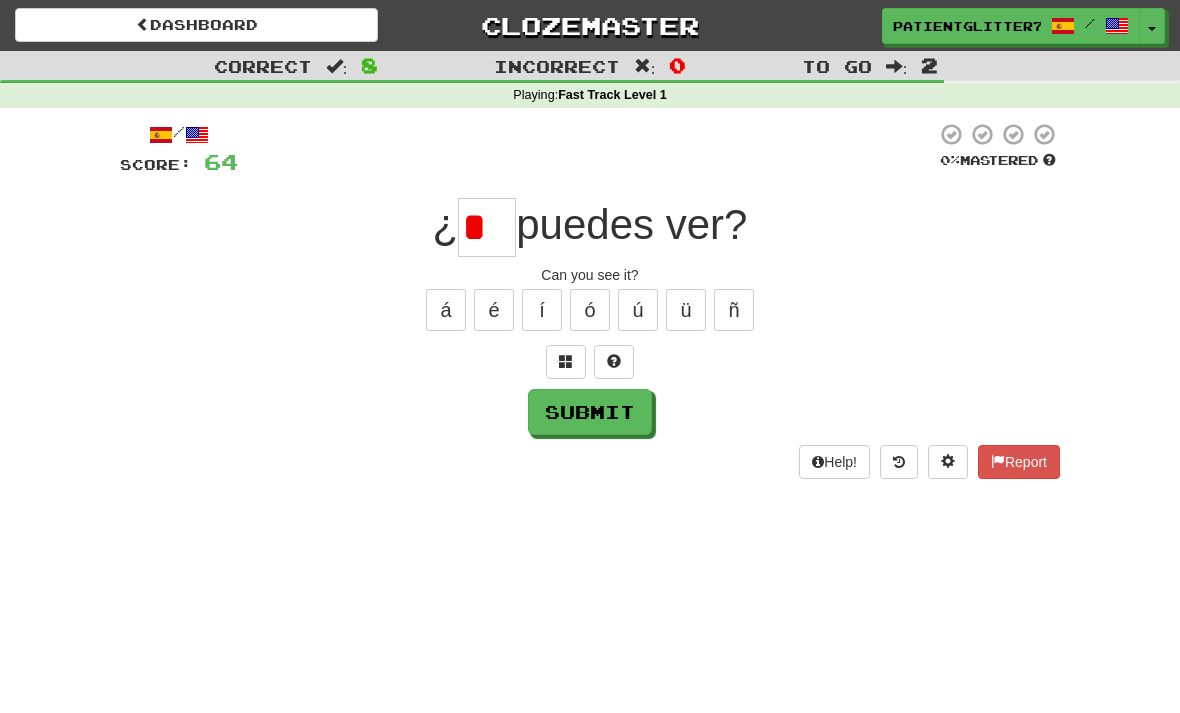 click on "ú" at bounding box center (638, 310) 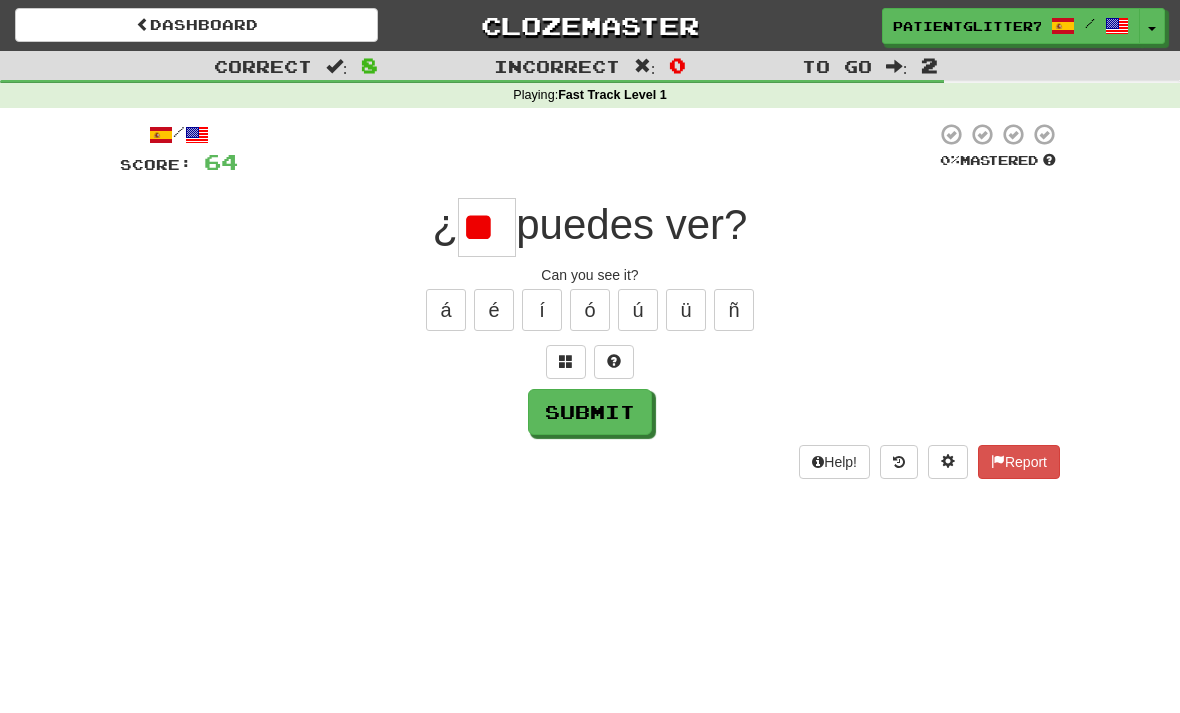 type on "*" 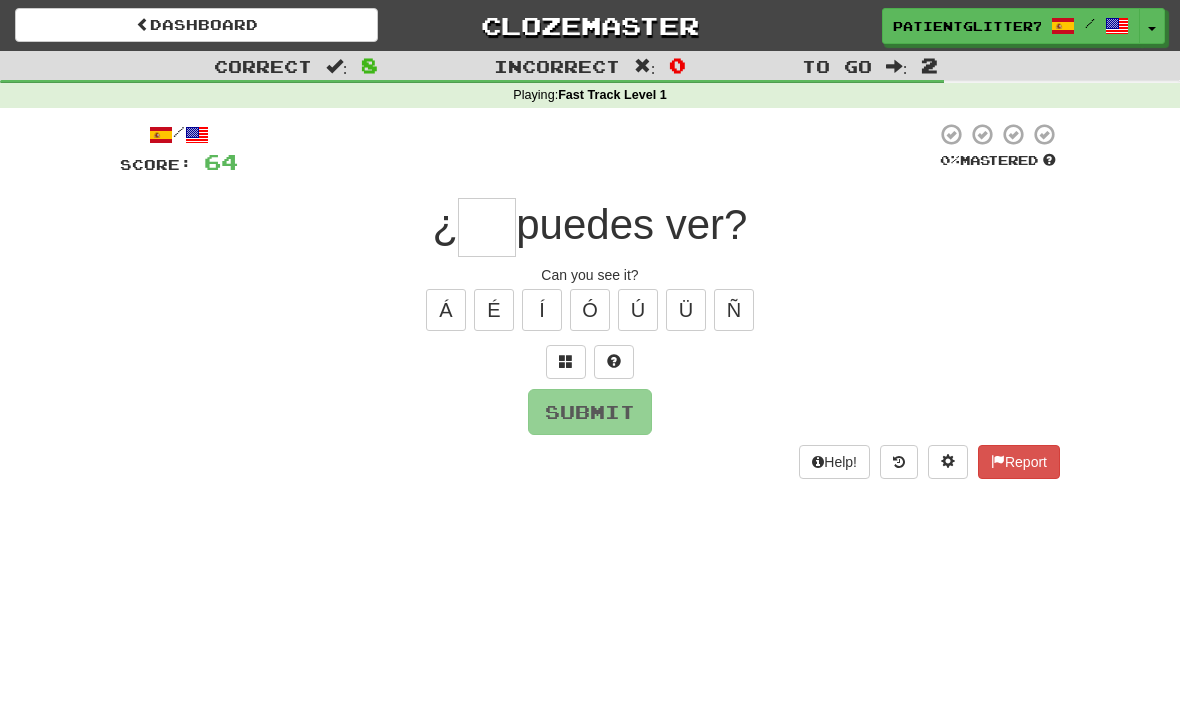 type on "*" 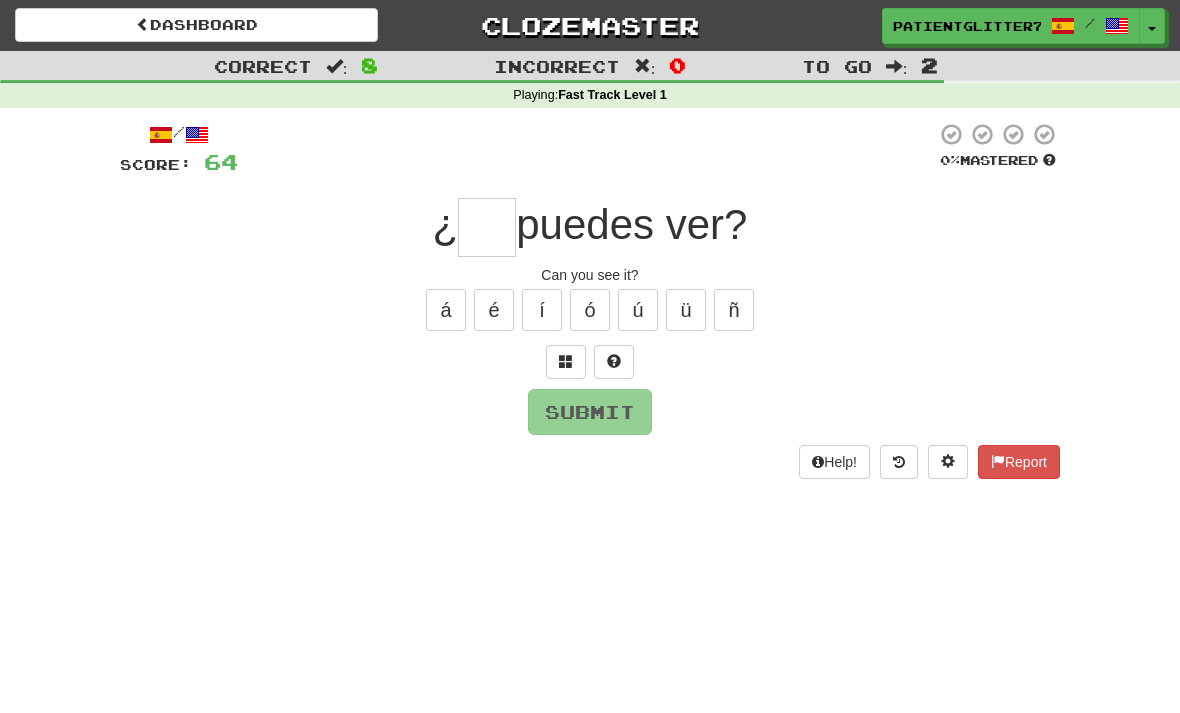 type on "*" 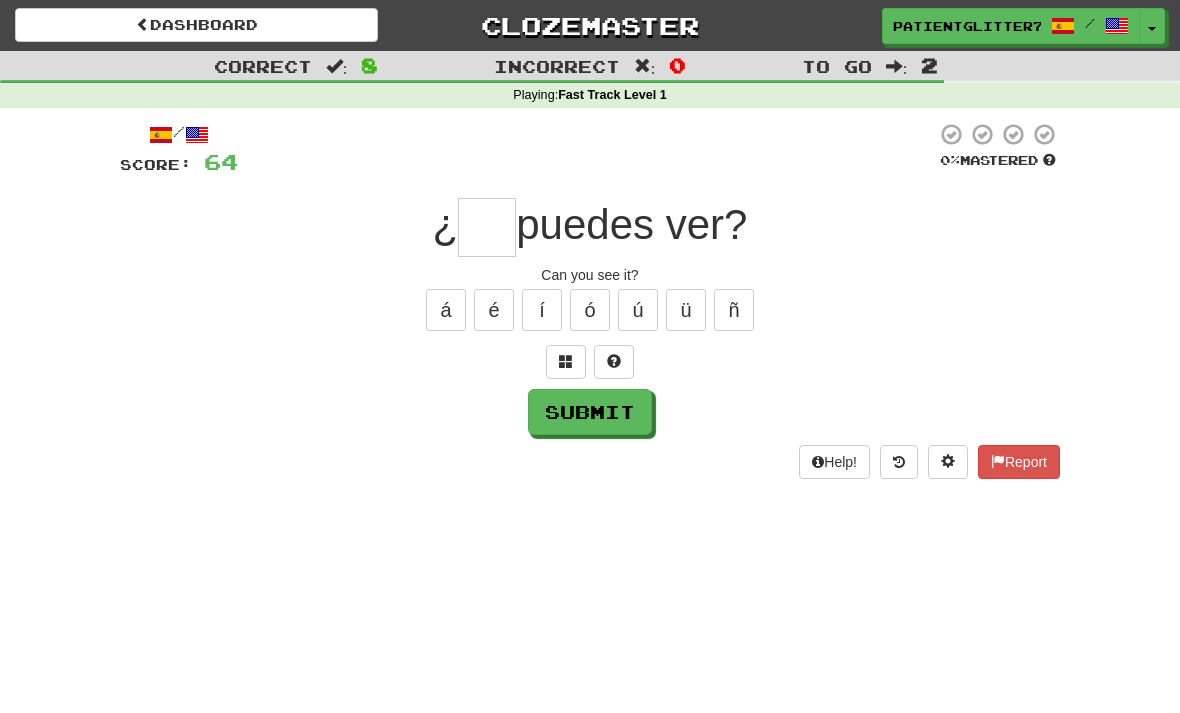 type on "*" 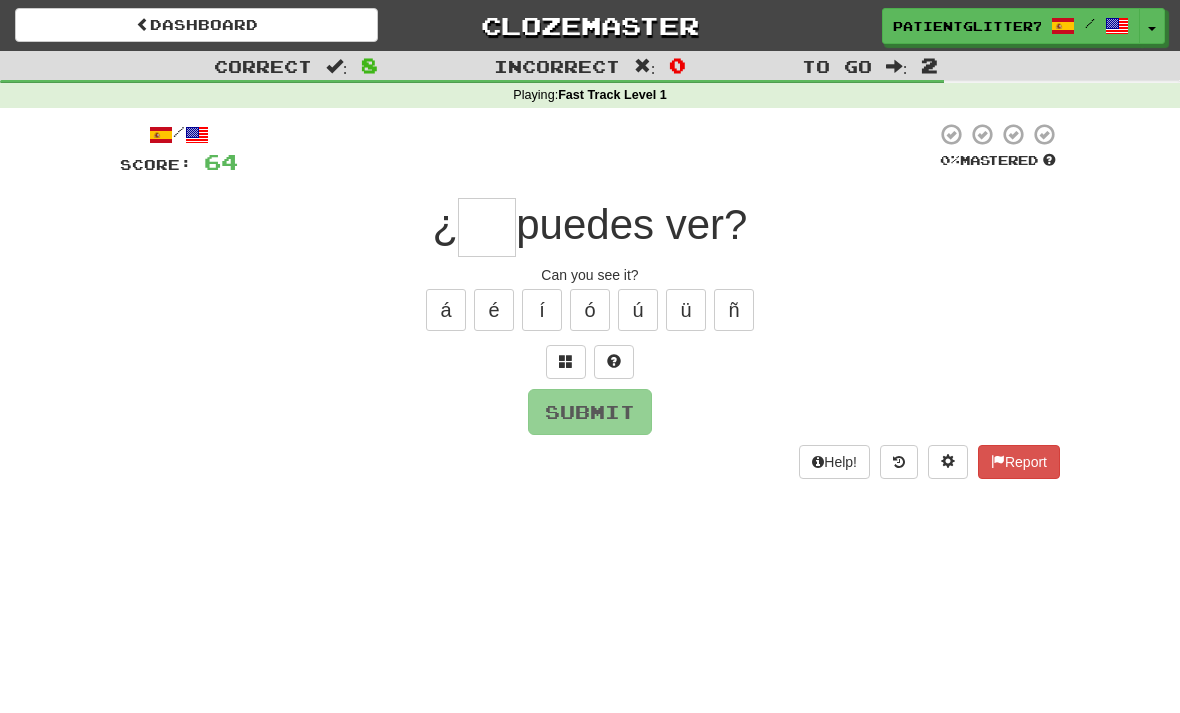 type on "*" 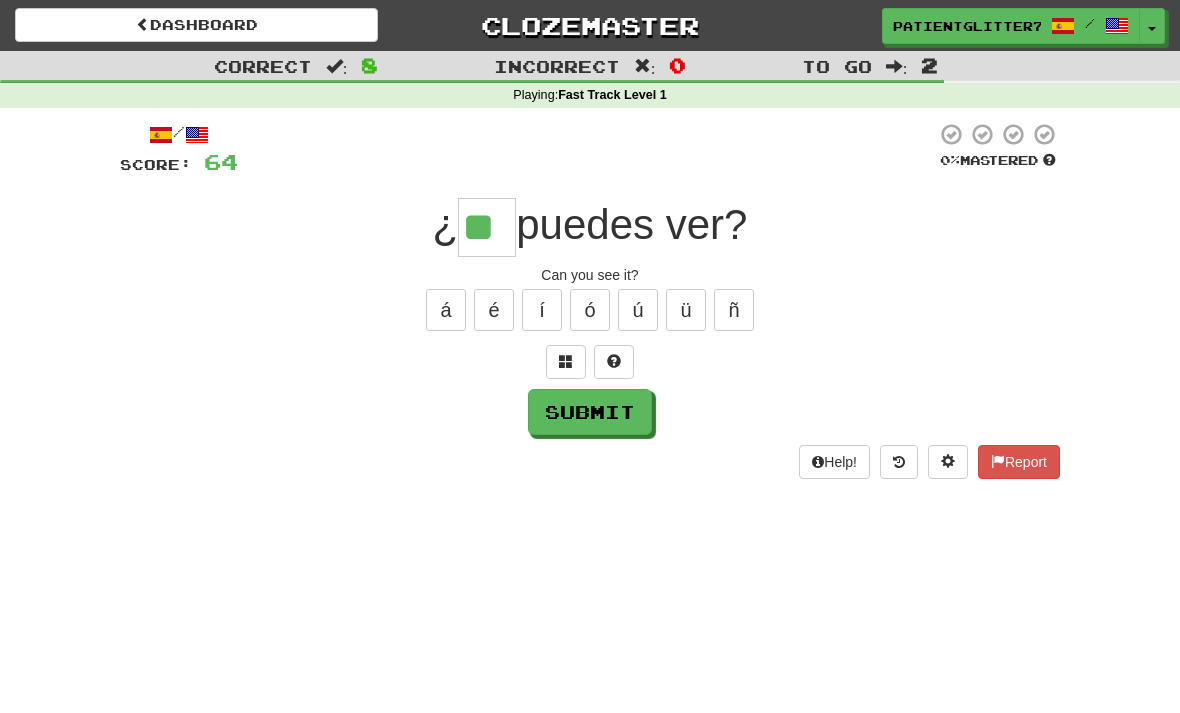 type on "**" 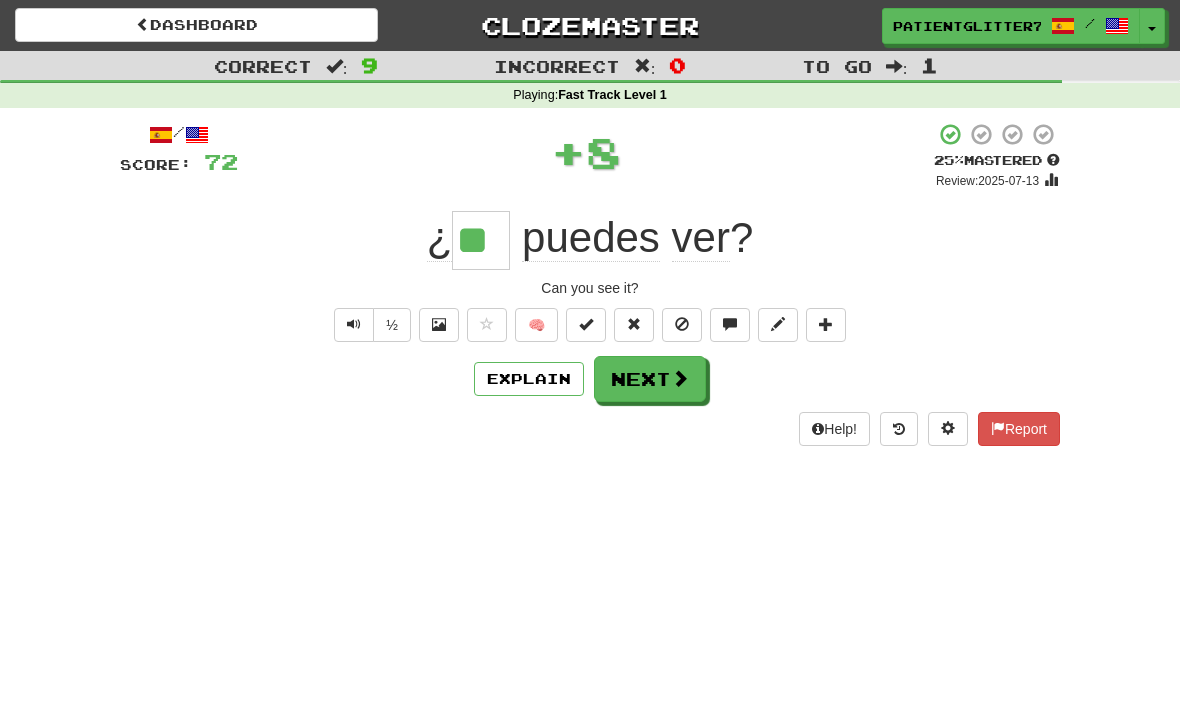 click at bounding box center [680, 378] 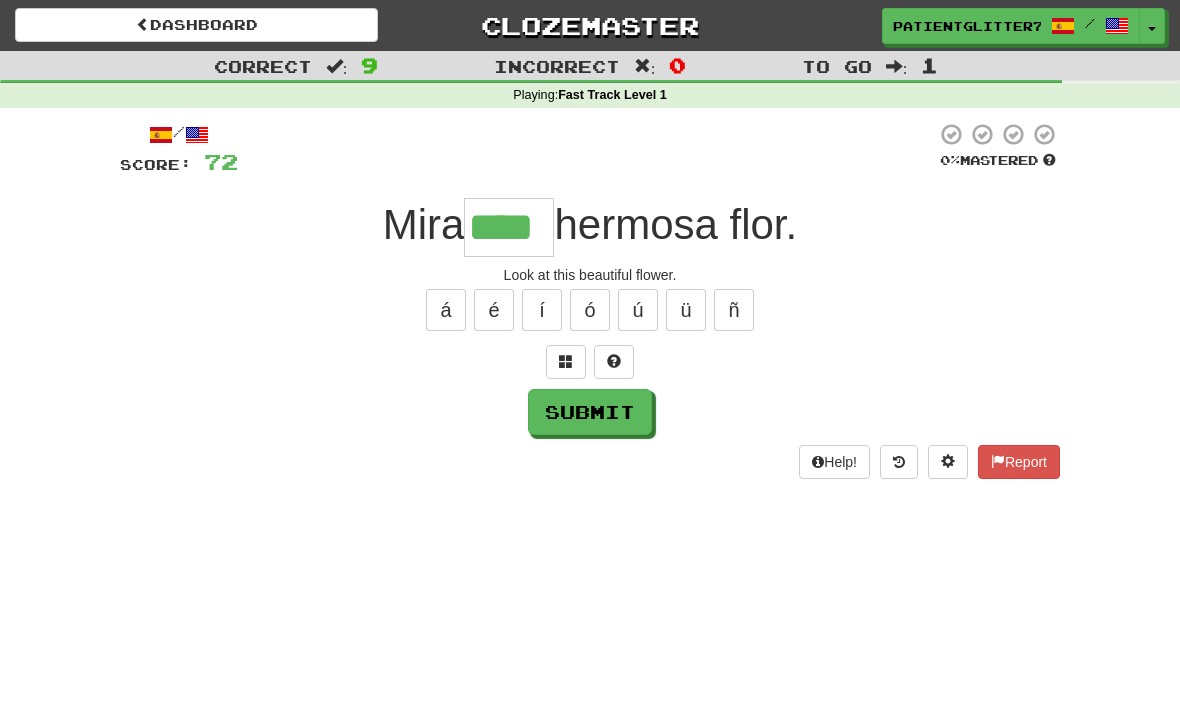 type on "****" 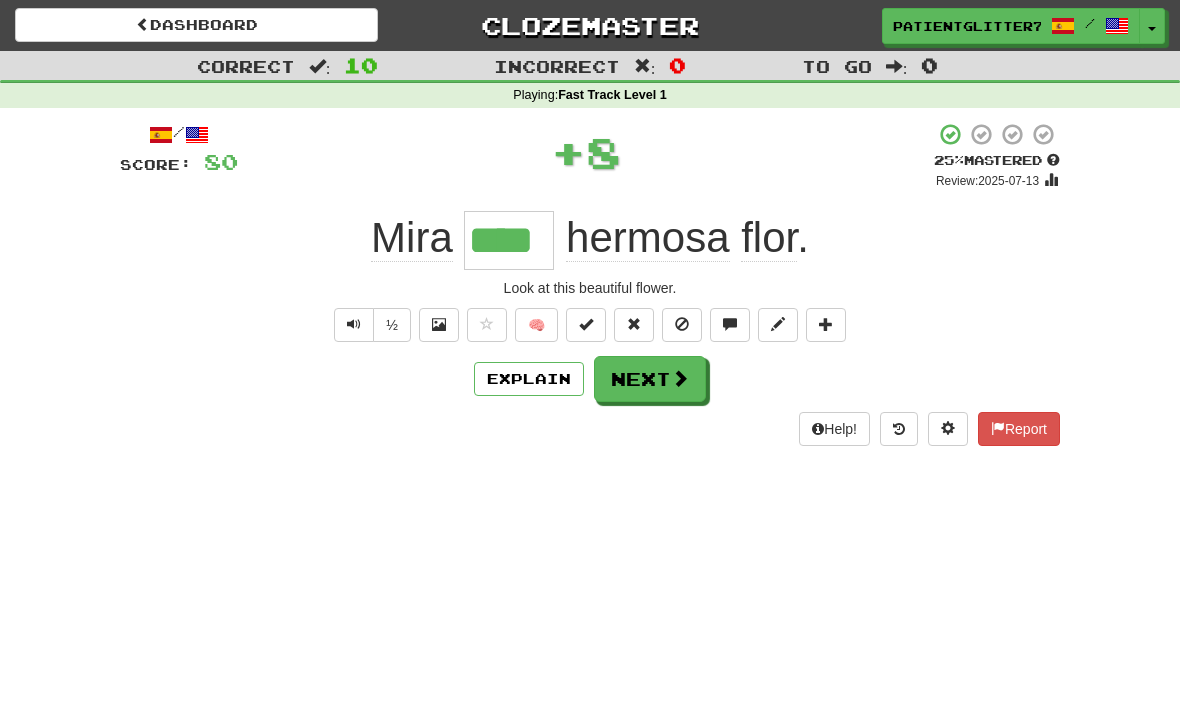 click on "Next" at bounding box center [650, 379] 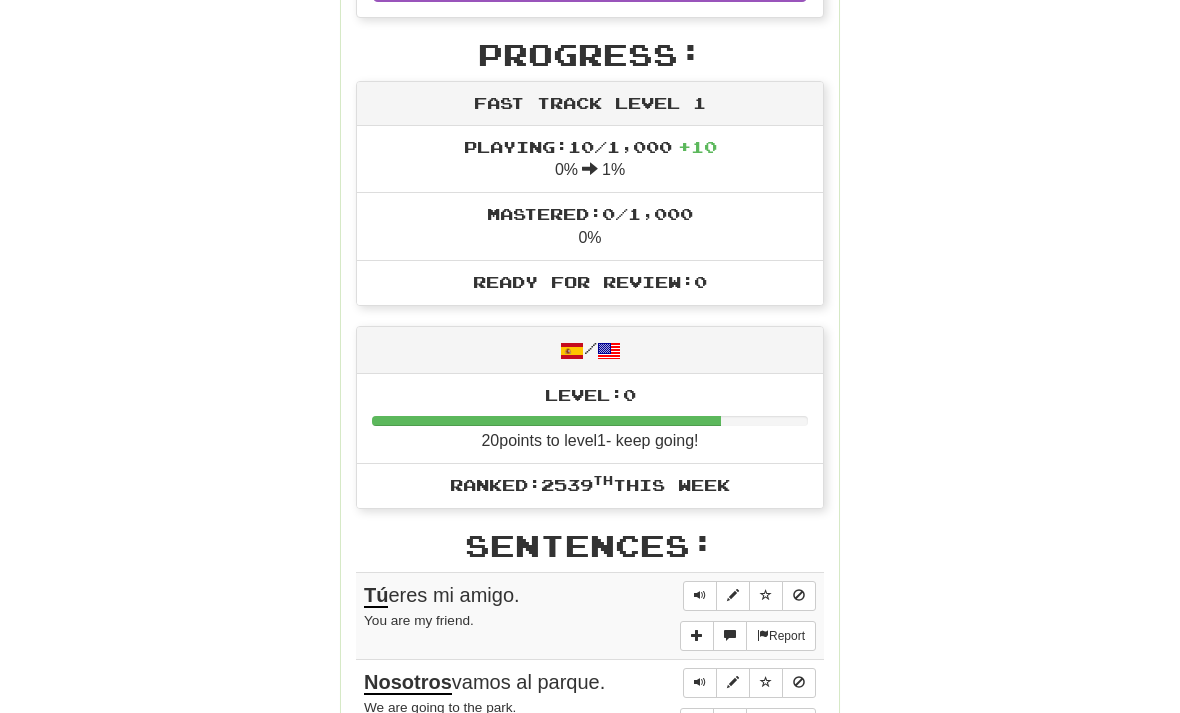 scroll, scrollTop: 640, scrollLeft: 0, axis: vertical 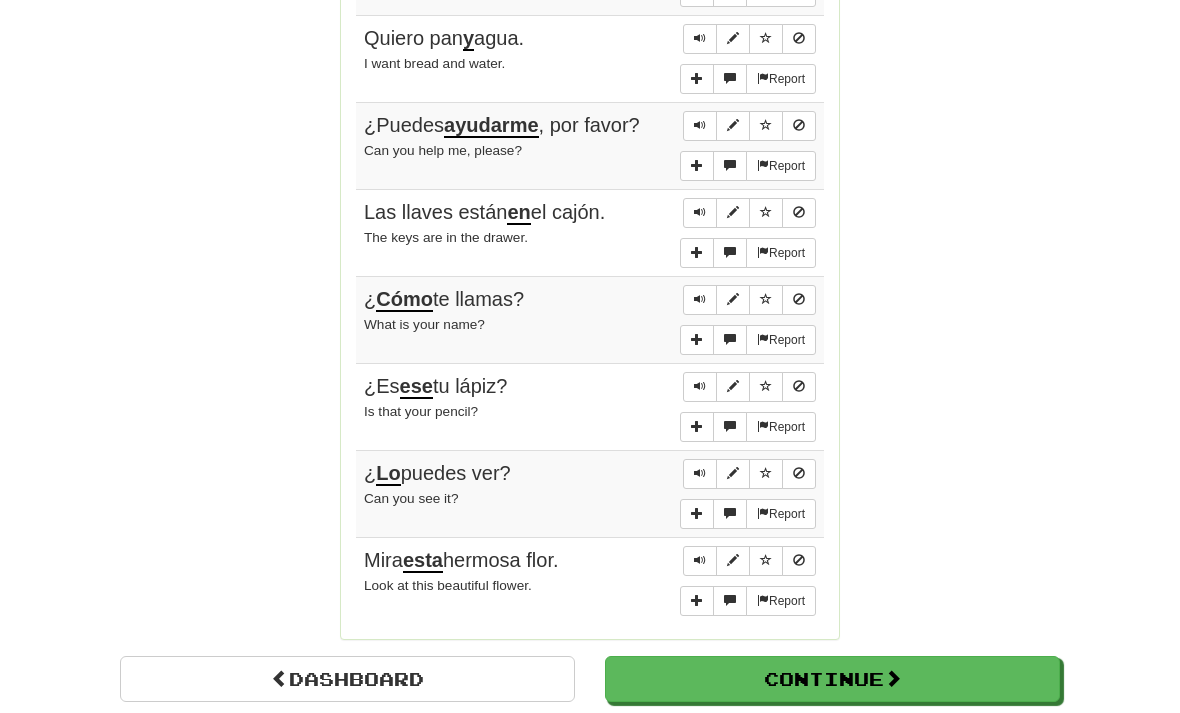 click on "Continue" at bounding box center (832, 679) 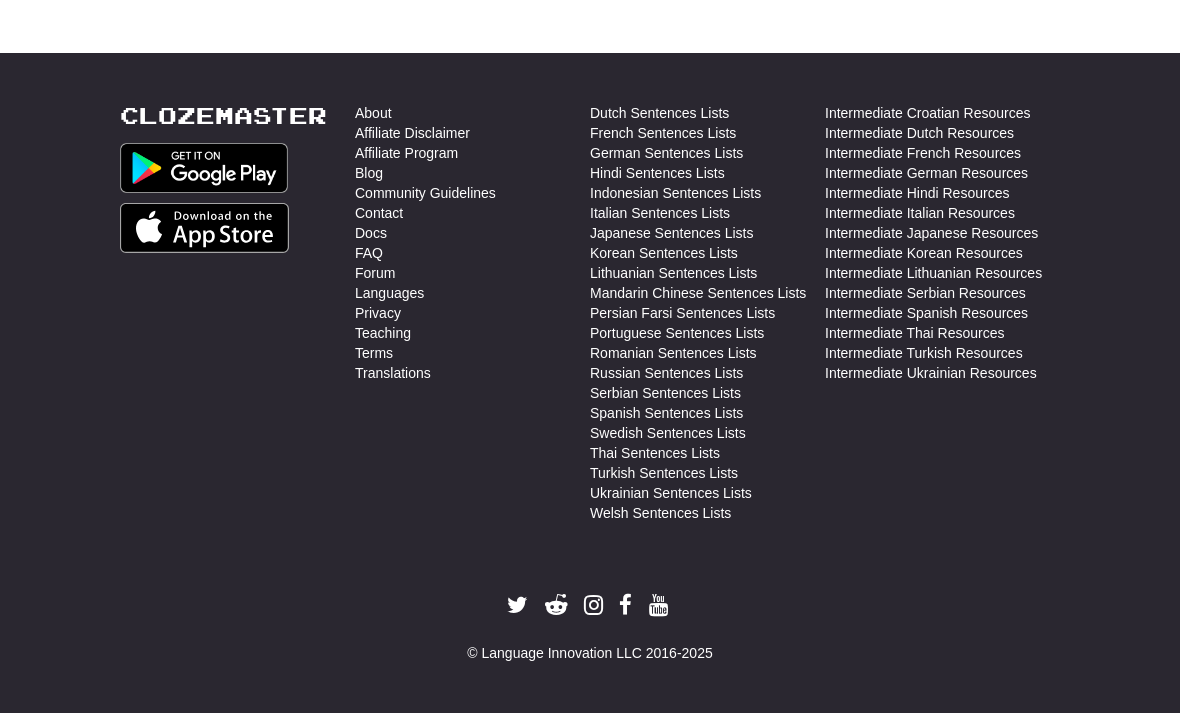 scroll, scrollTop: 0, scrollLeft: 0, axis: both 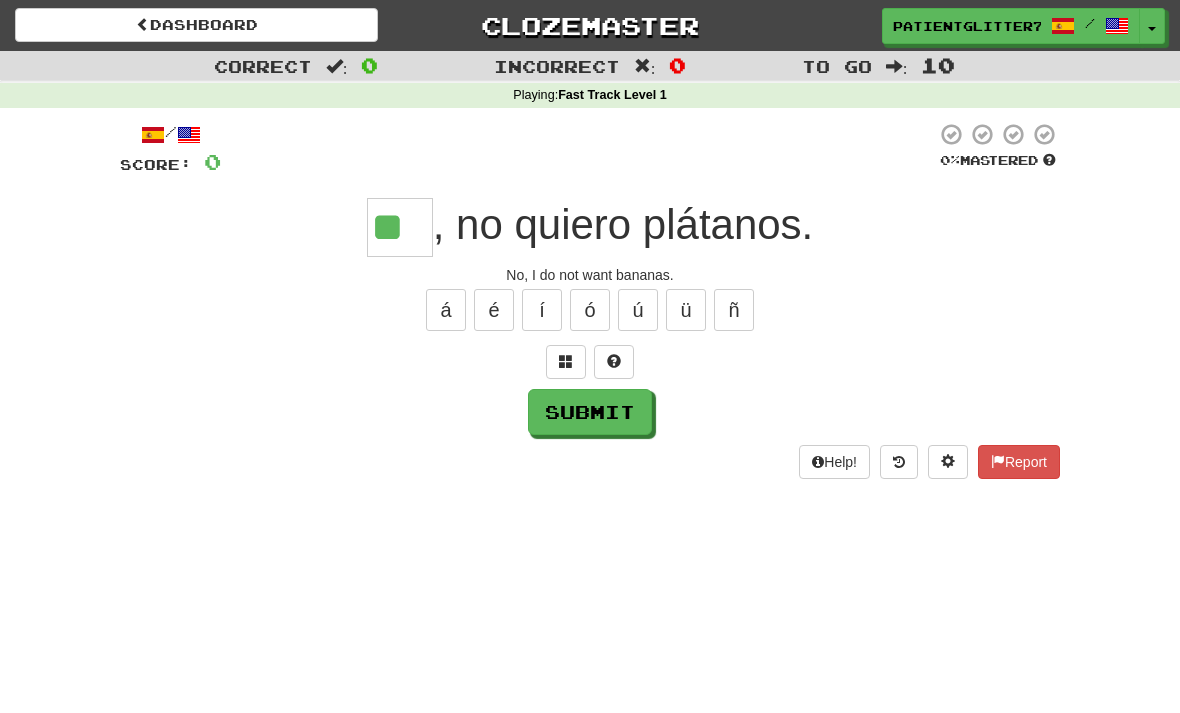 type on "**" 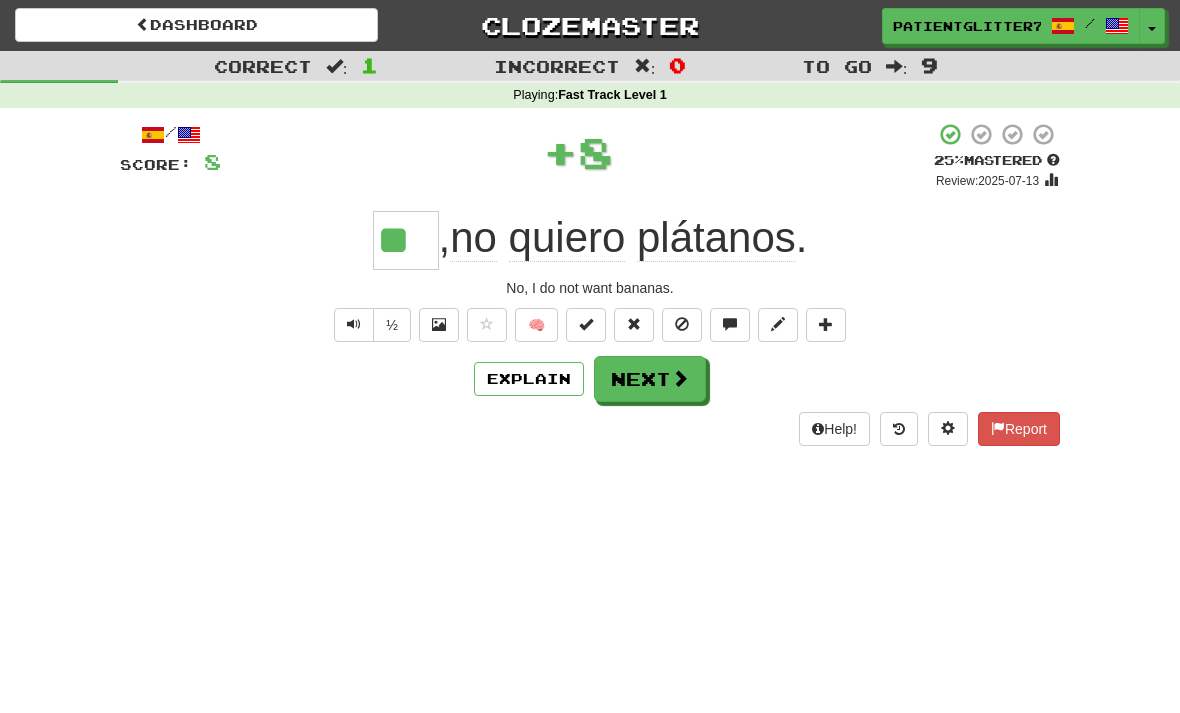 click on "Next" at bounding box center [650, 379] 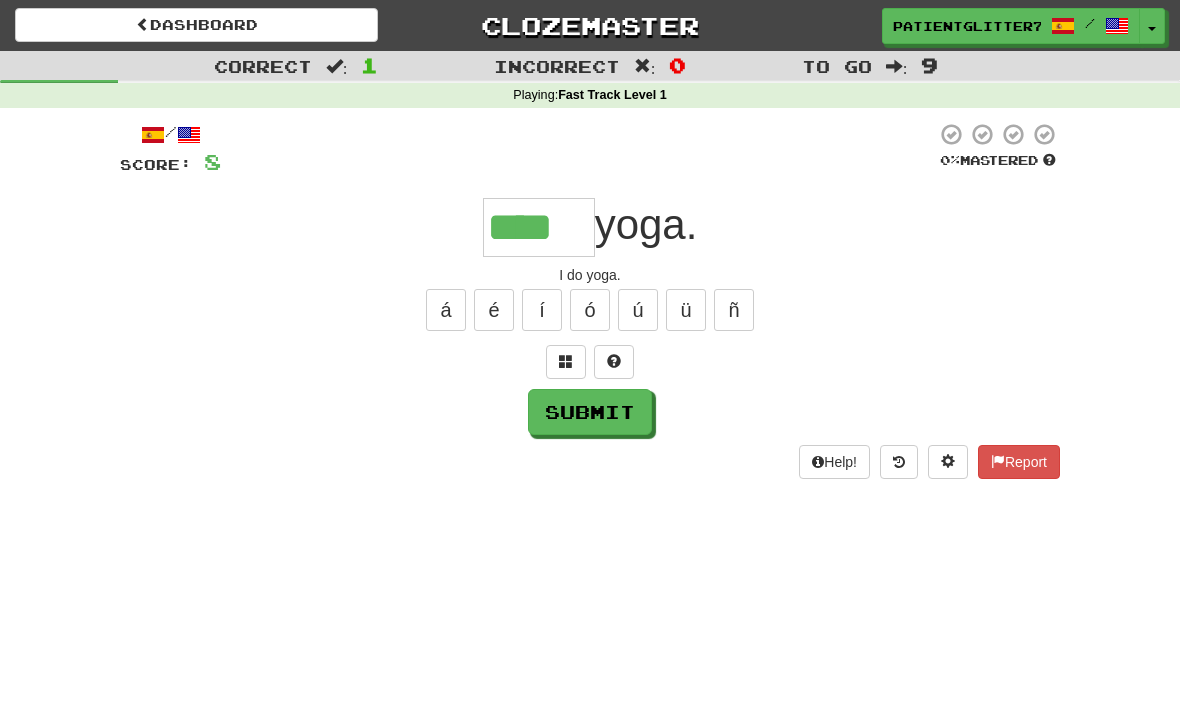type on "****" 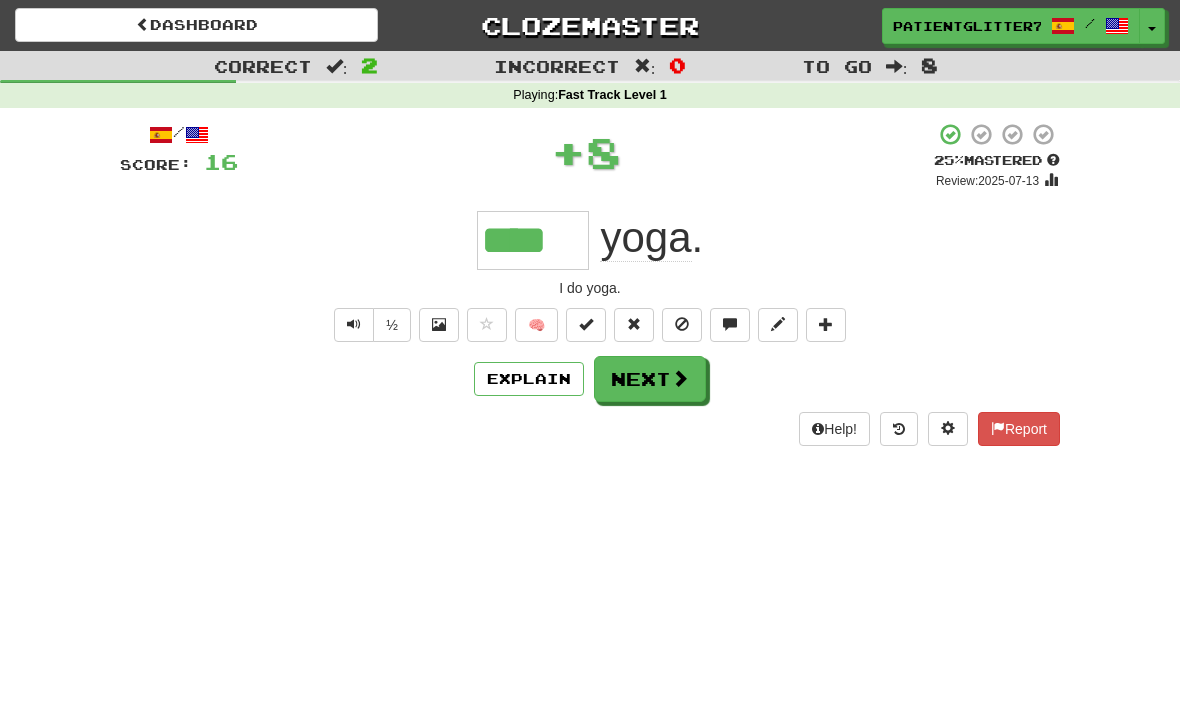 click on "Next" at bounding box center [650, 379] 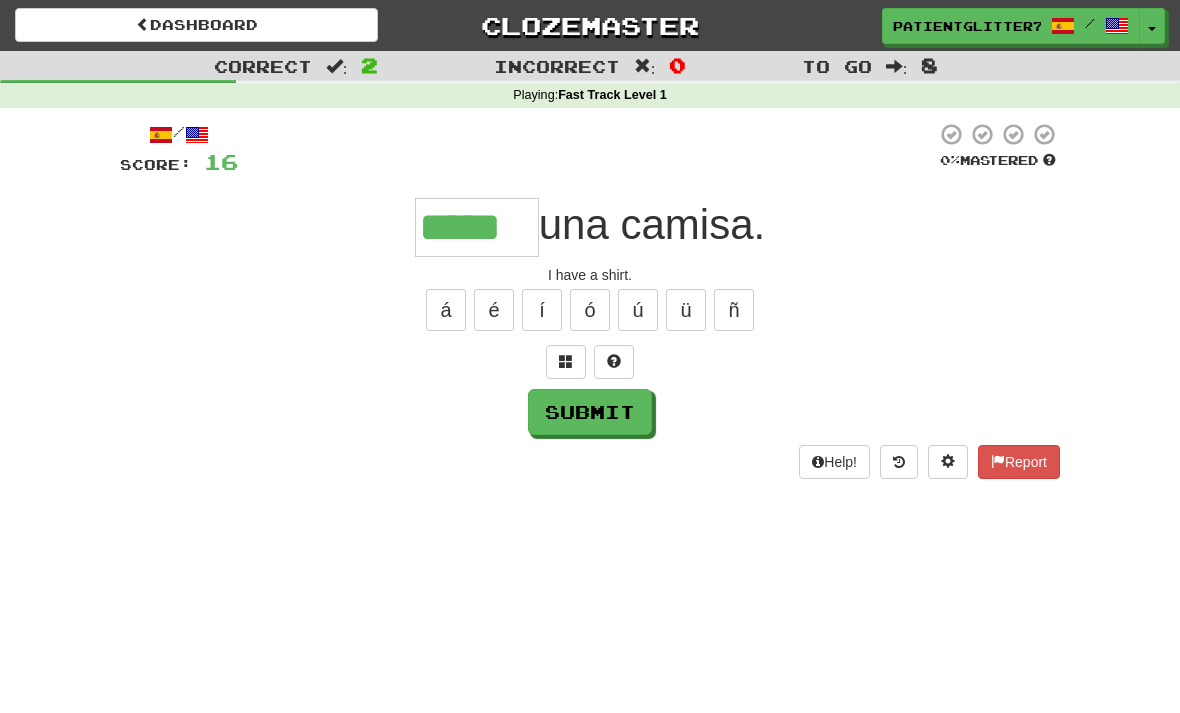 type on "*****" 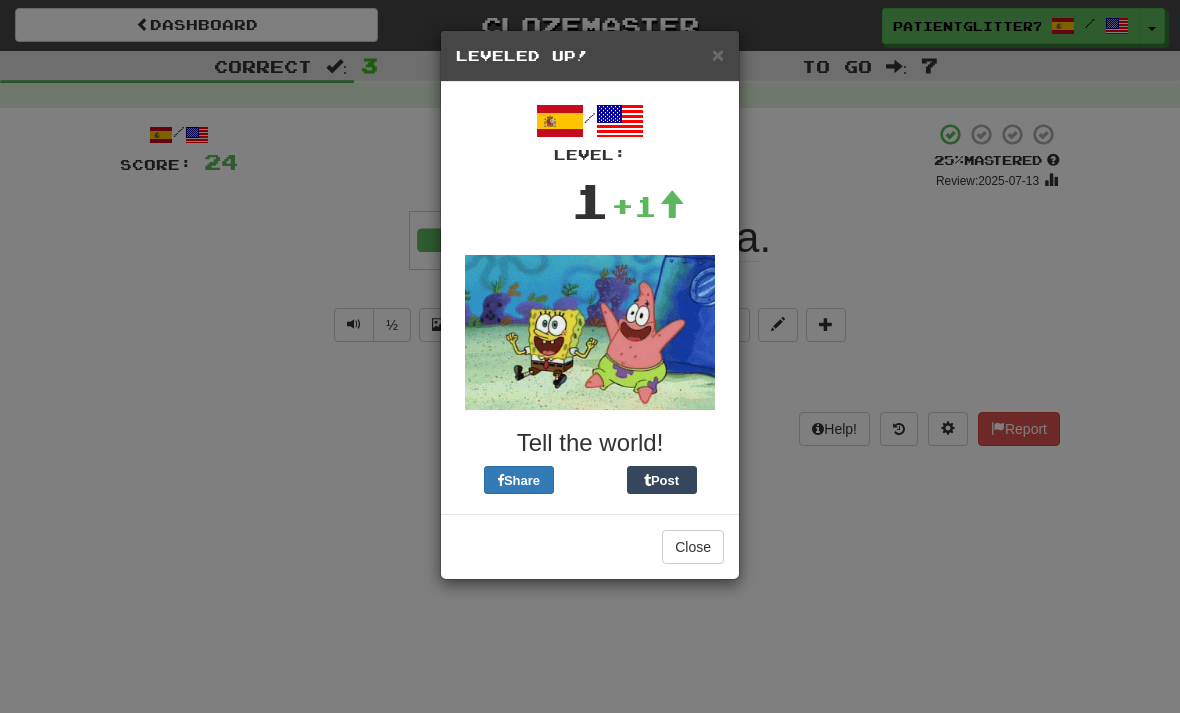 click on "Close" at bounding box center (693, 547) 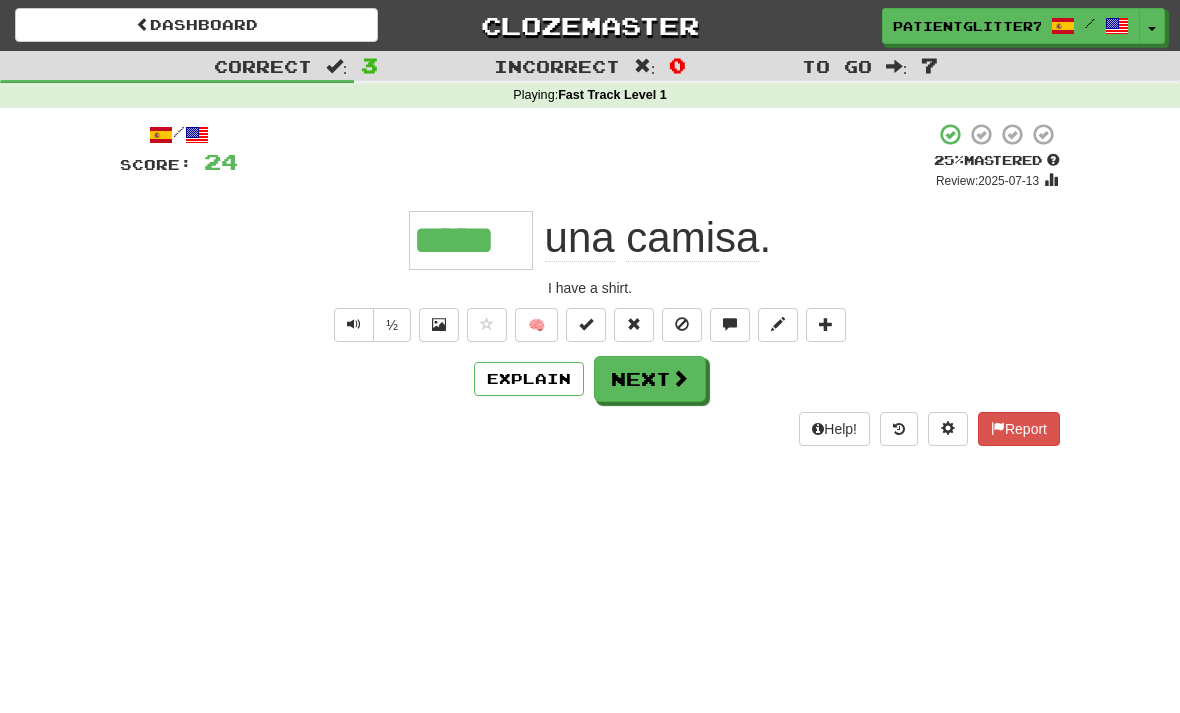 click on "Next" at bounding box center [650, 379] 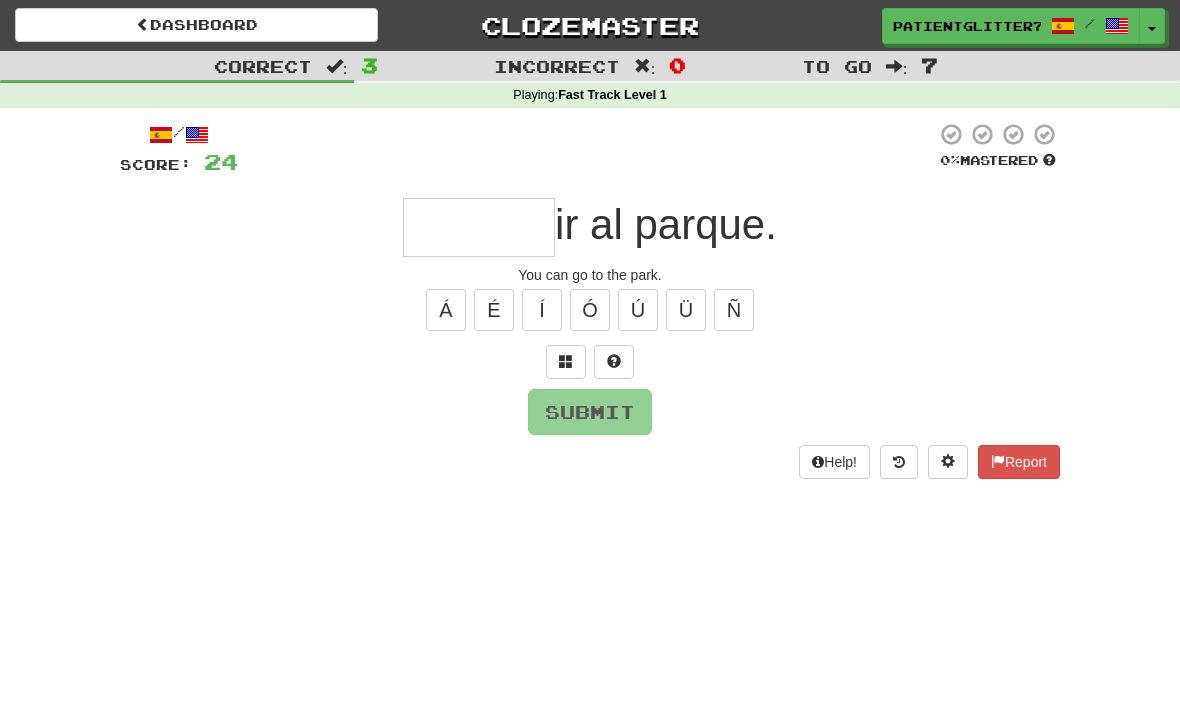 type on "*" 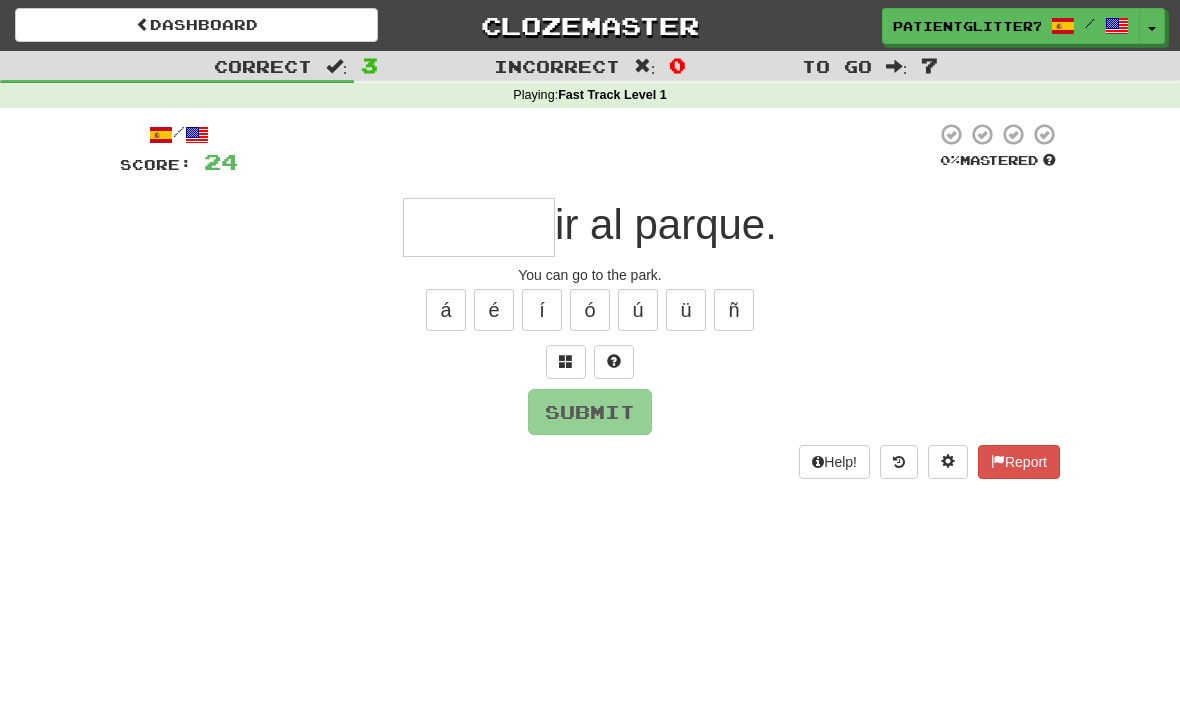 type on "*" 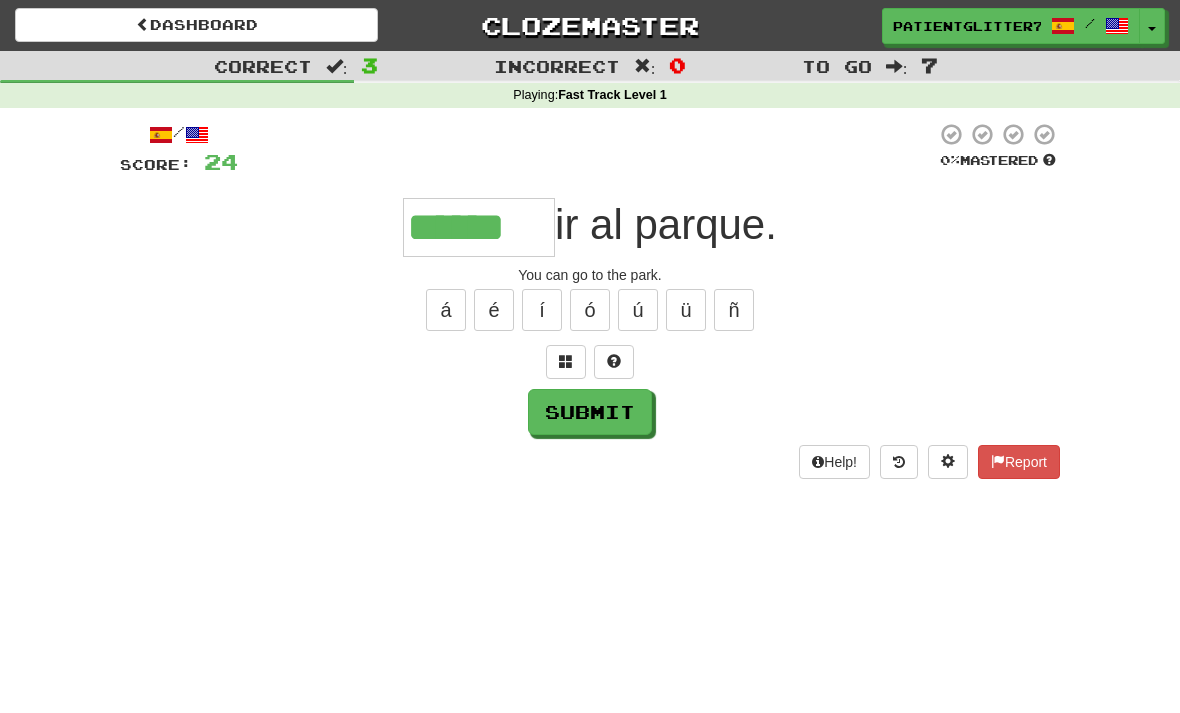 type on "******" 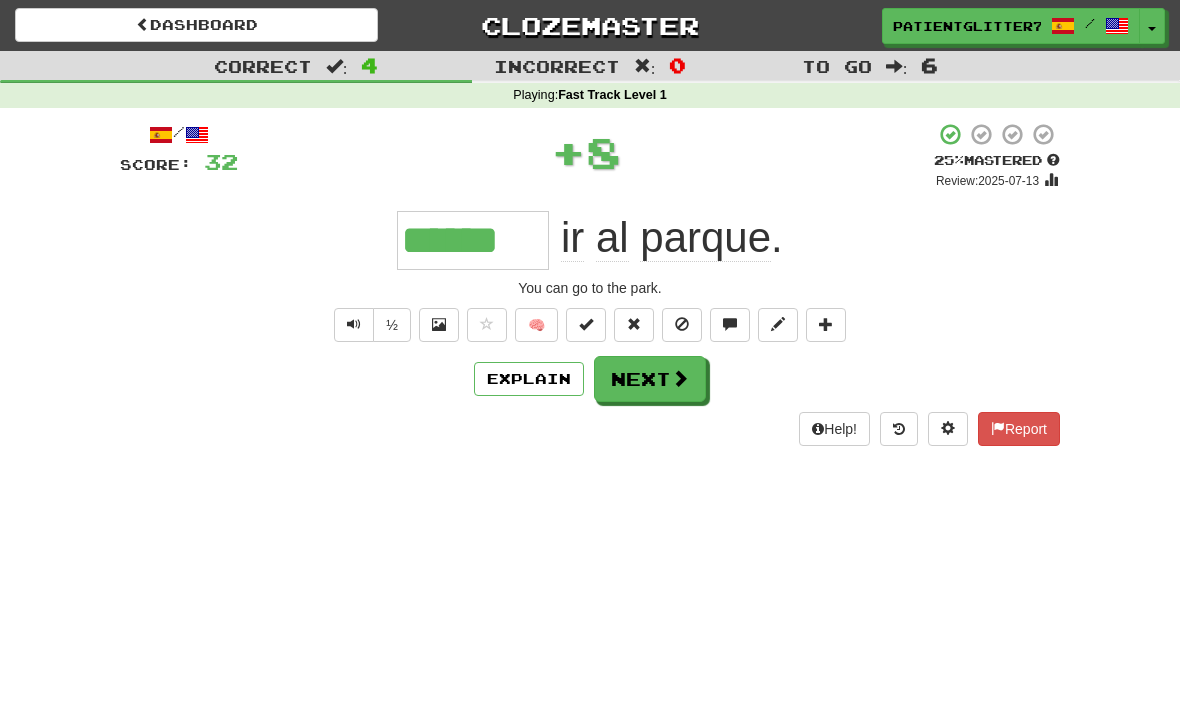 click on "Next" at bounding box center [650, 379] 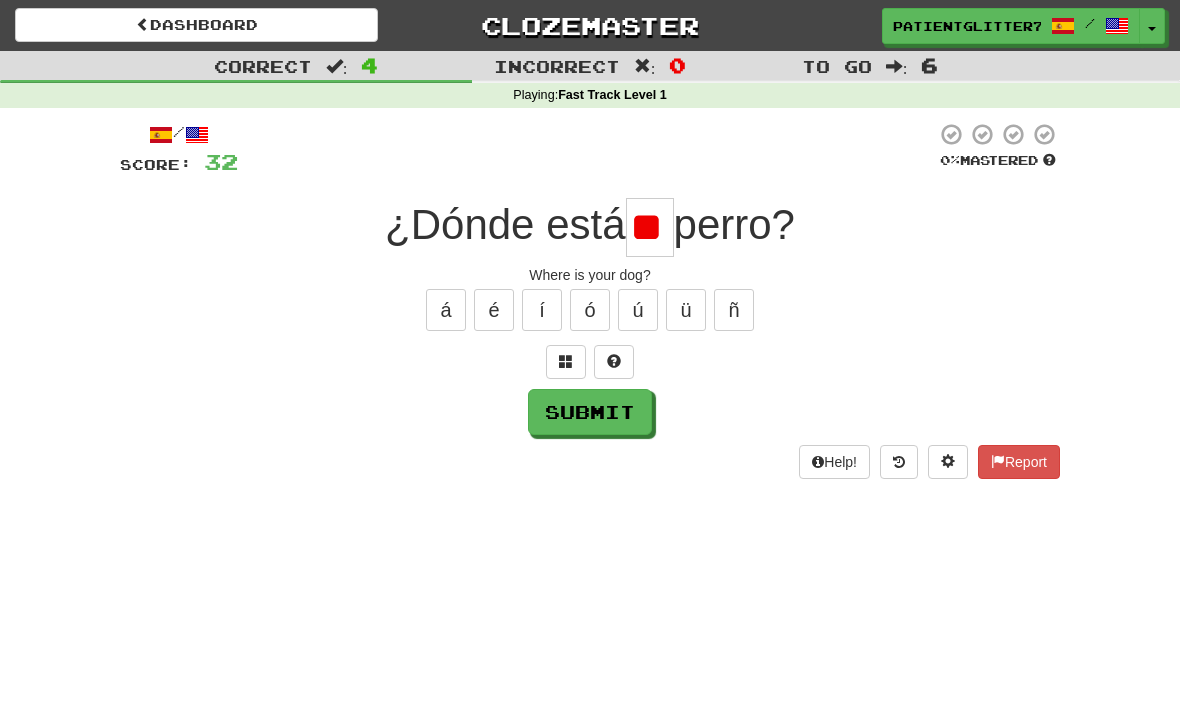 type on "*" 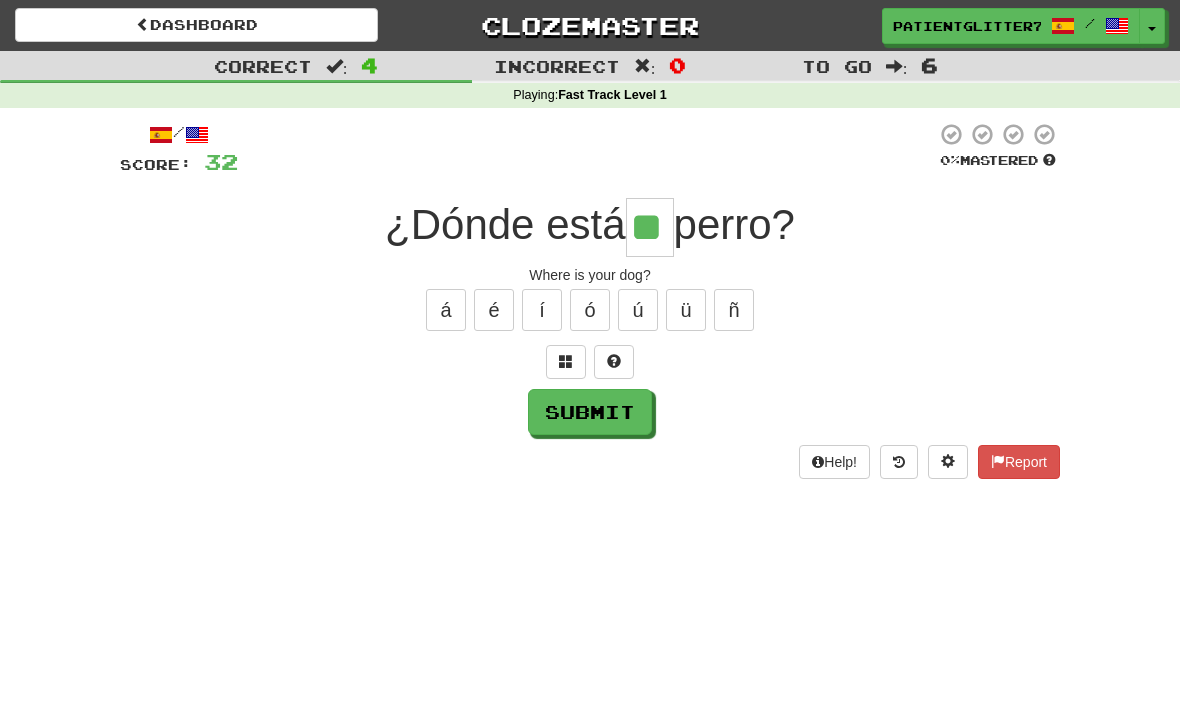 type on "**" 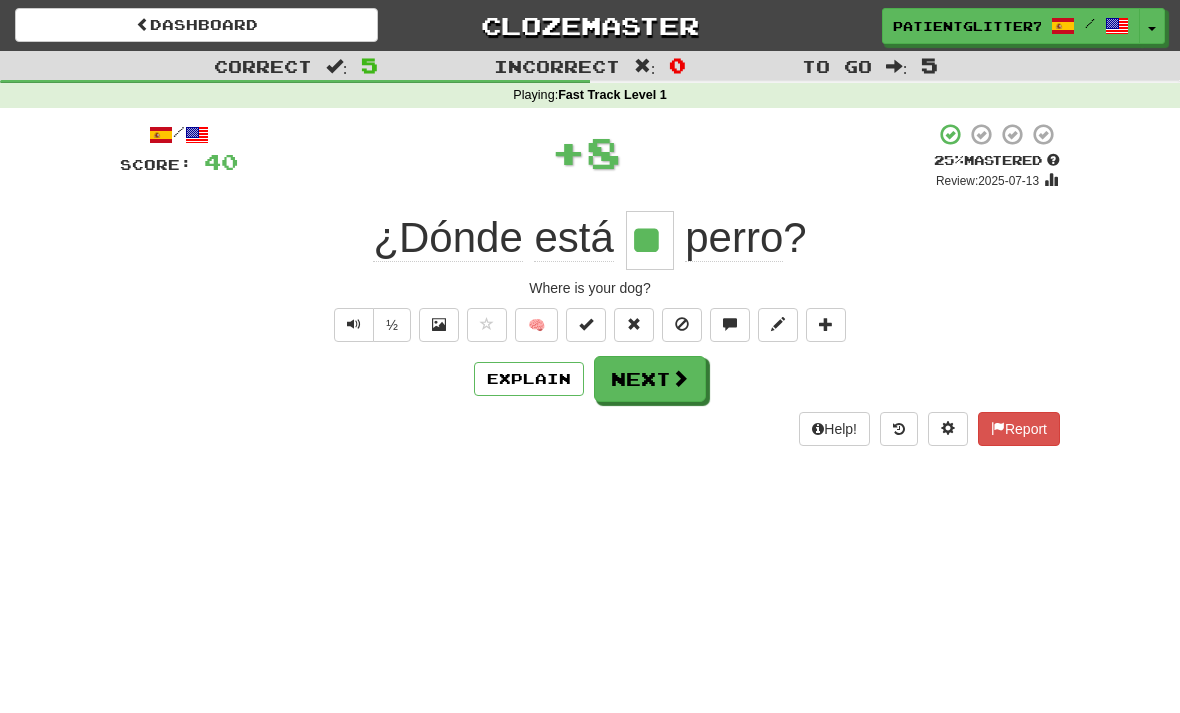 click on "Next" at bounding box center (650, 379) 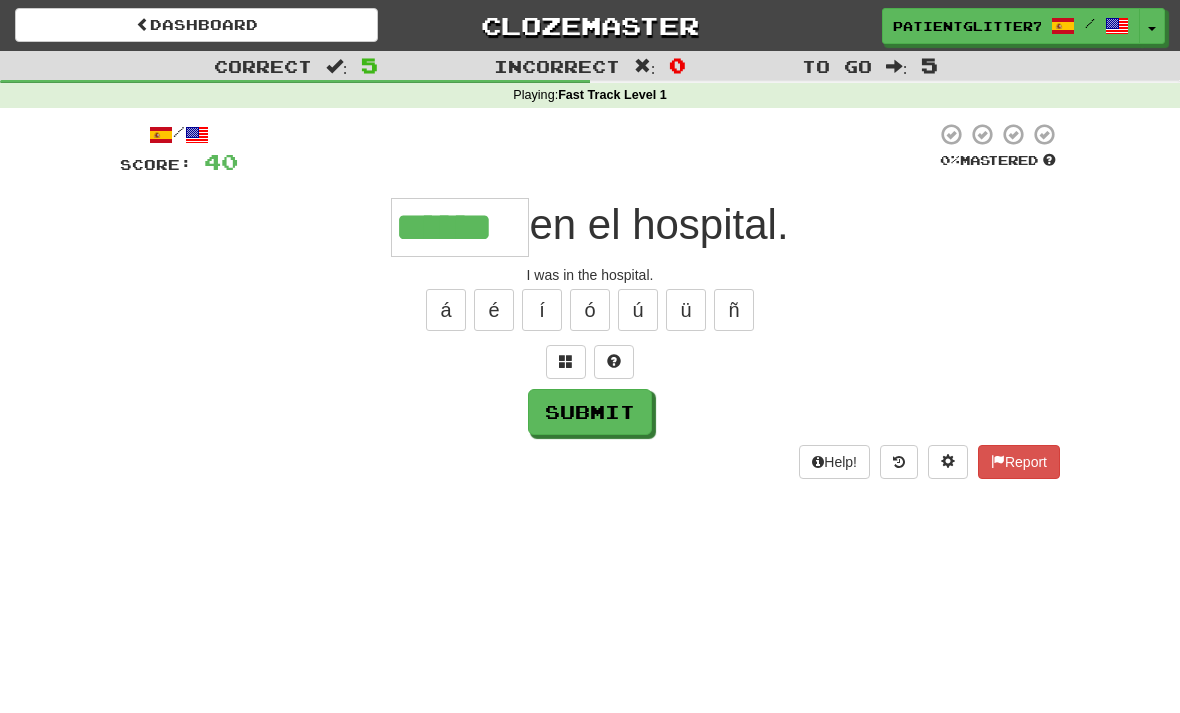 type on "******" 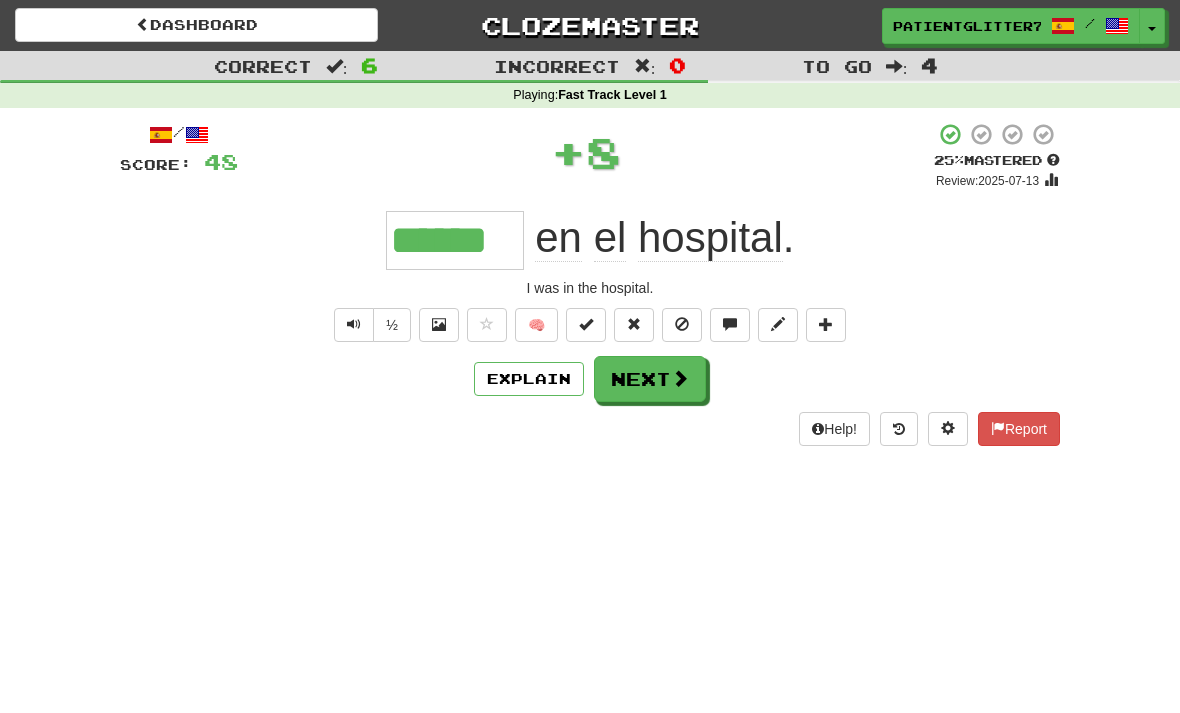 click at bounding box center [680, 378] 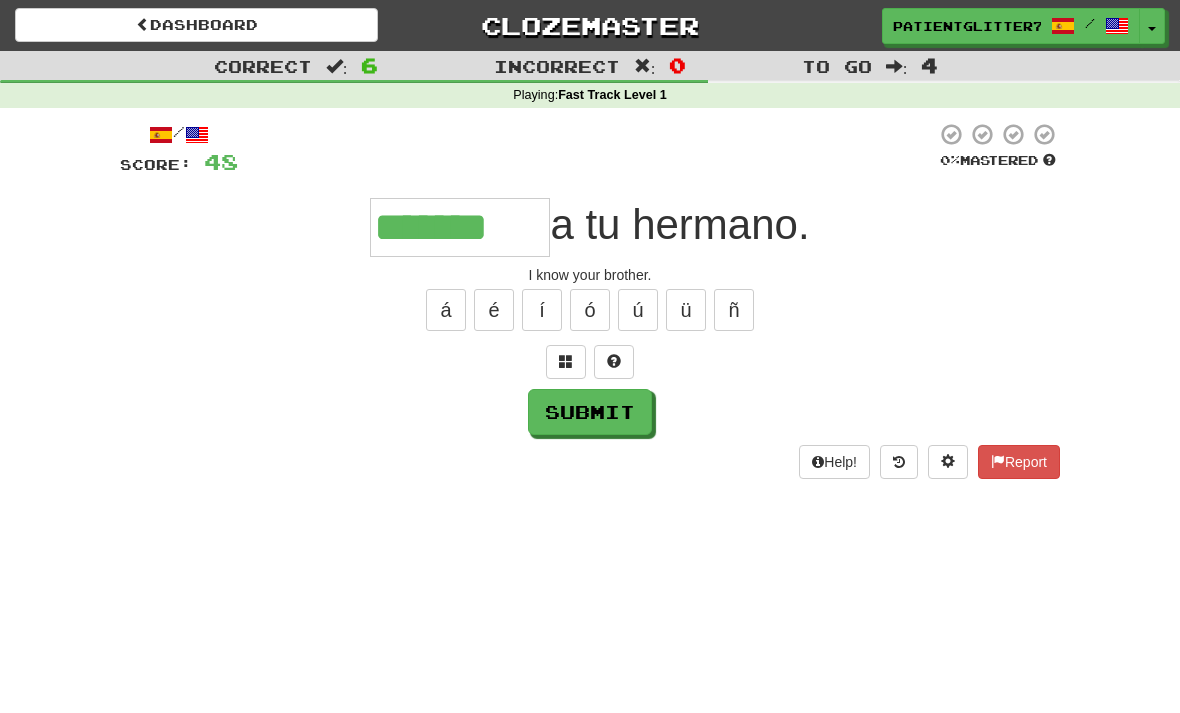 type on "*******" 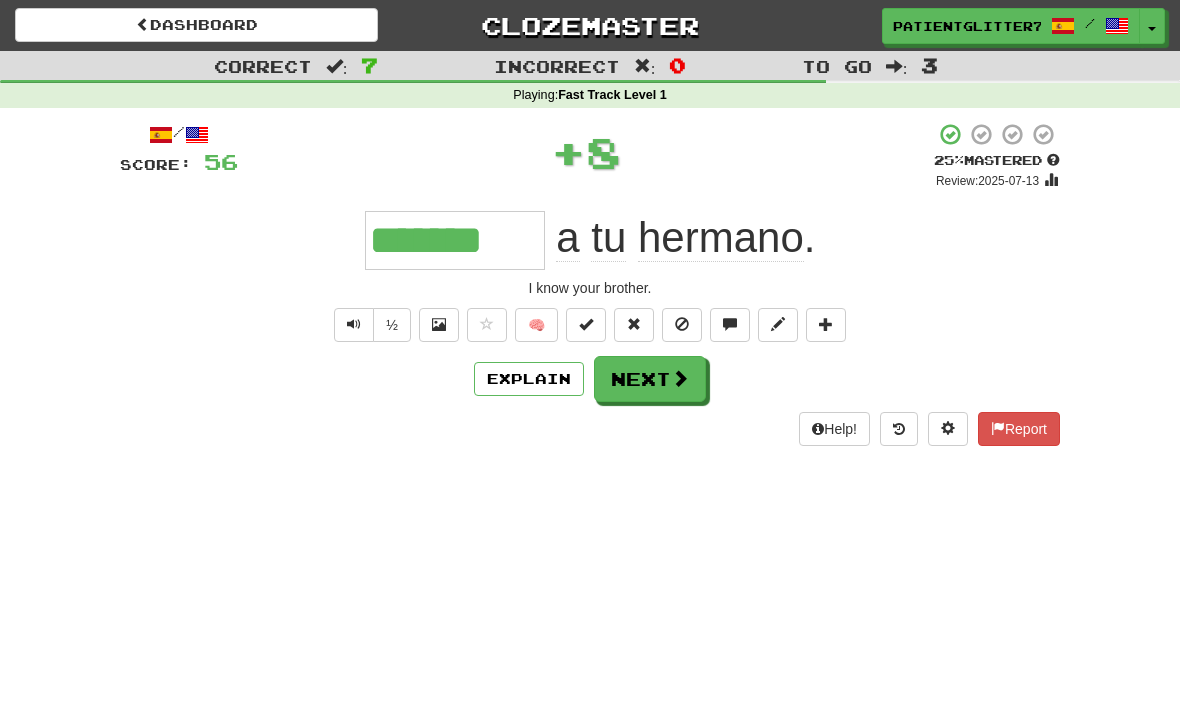 click at bounding box center [680, 378] 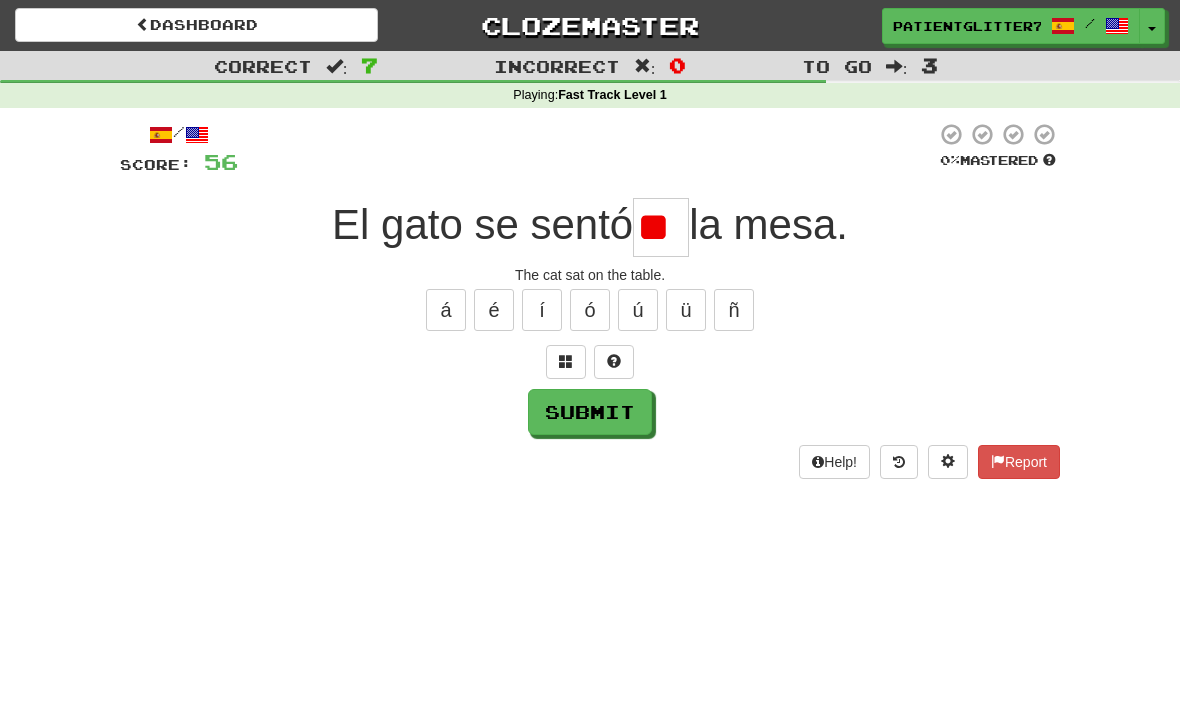 type on "*" 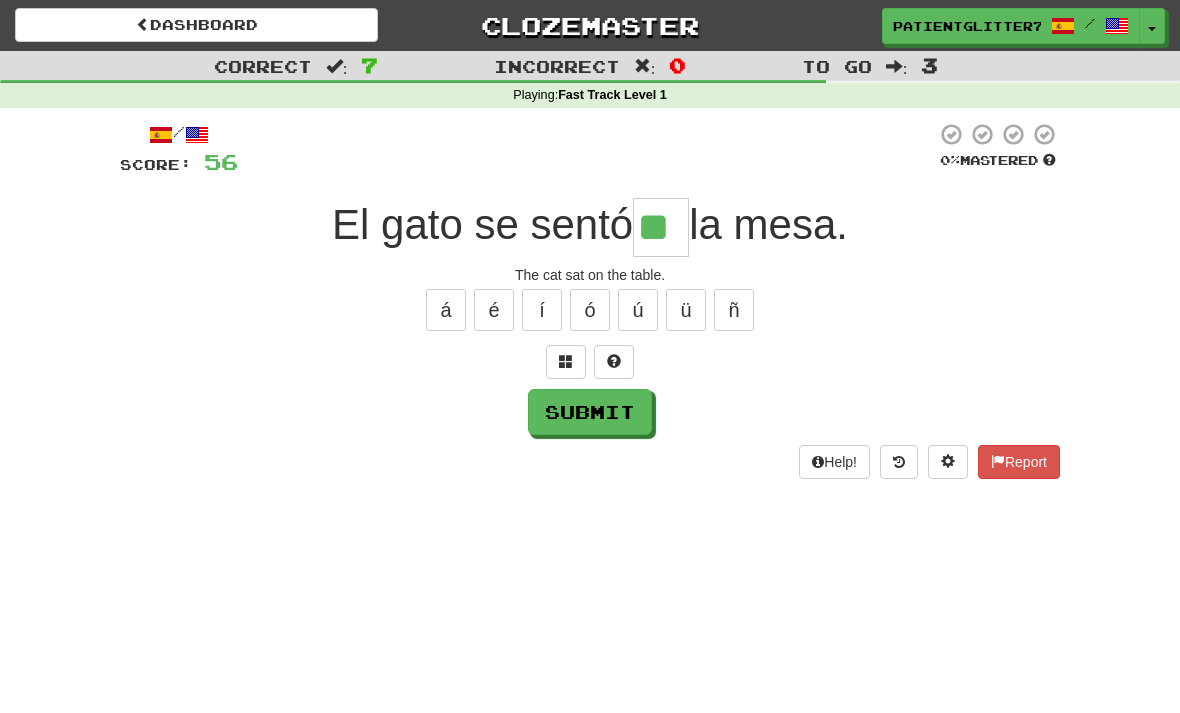 type on "**" 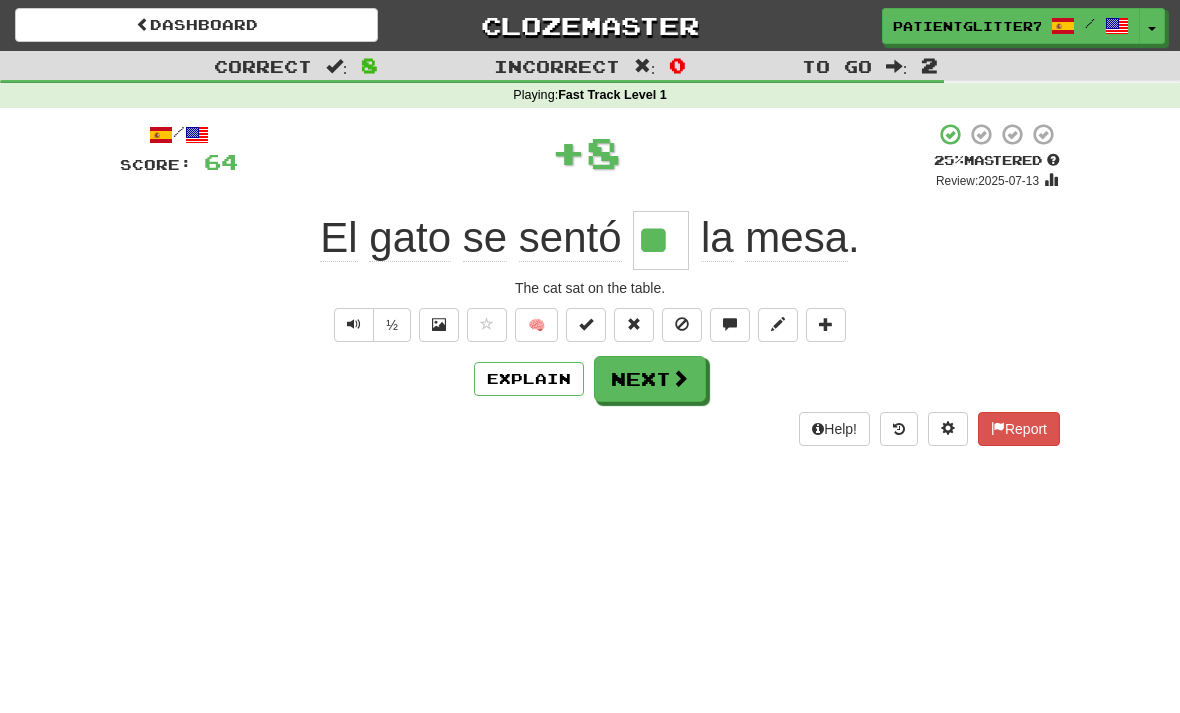 click at bounding box center [680, 378] 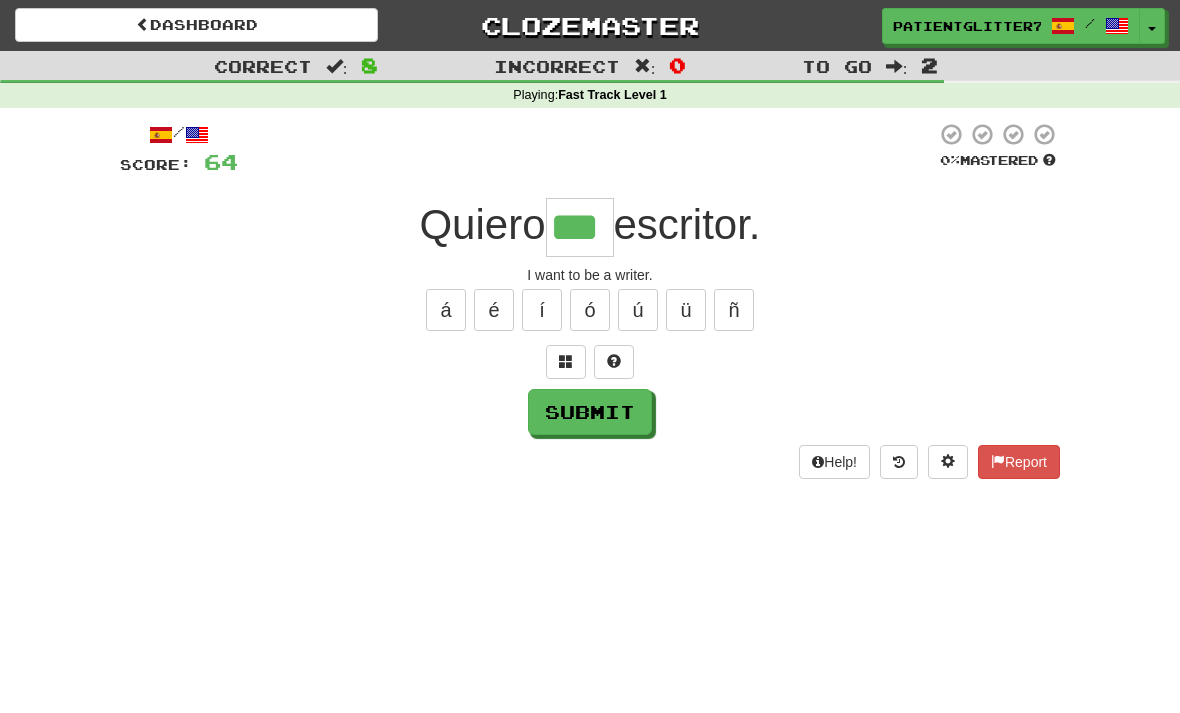 type on "***" 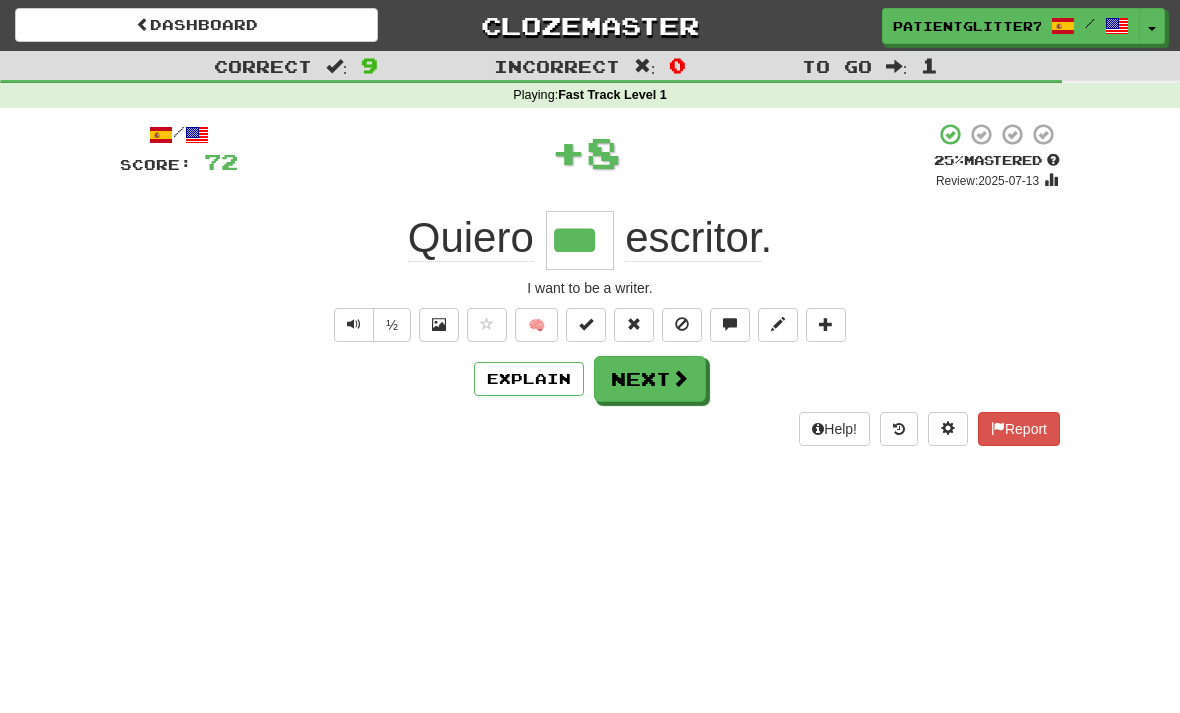 click at bounding box center (680, 378) 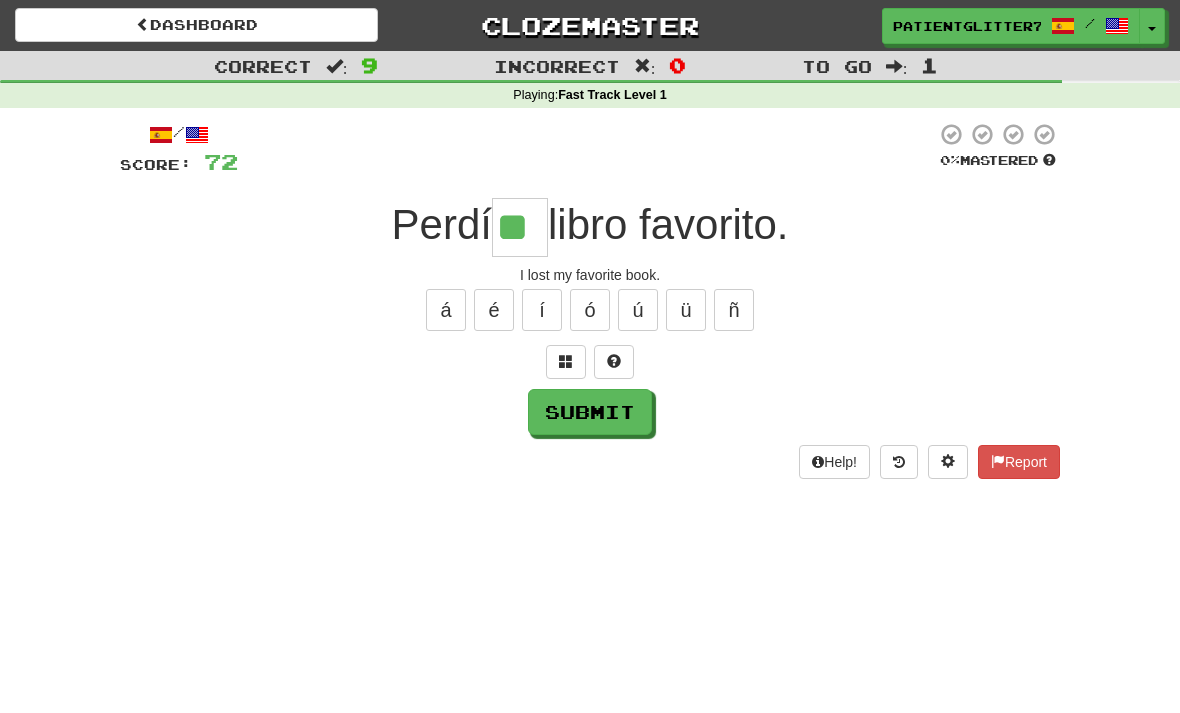 type on "**" 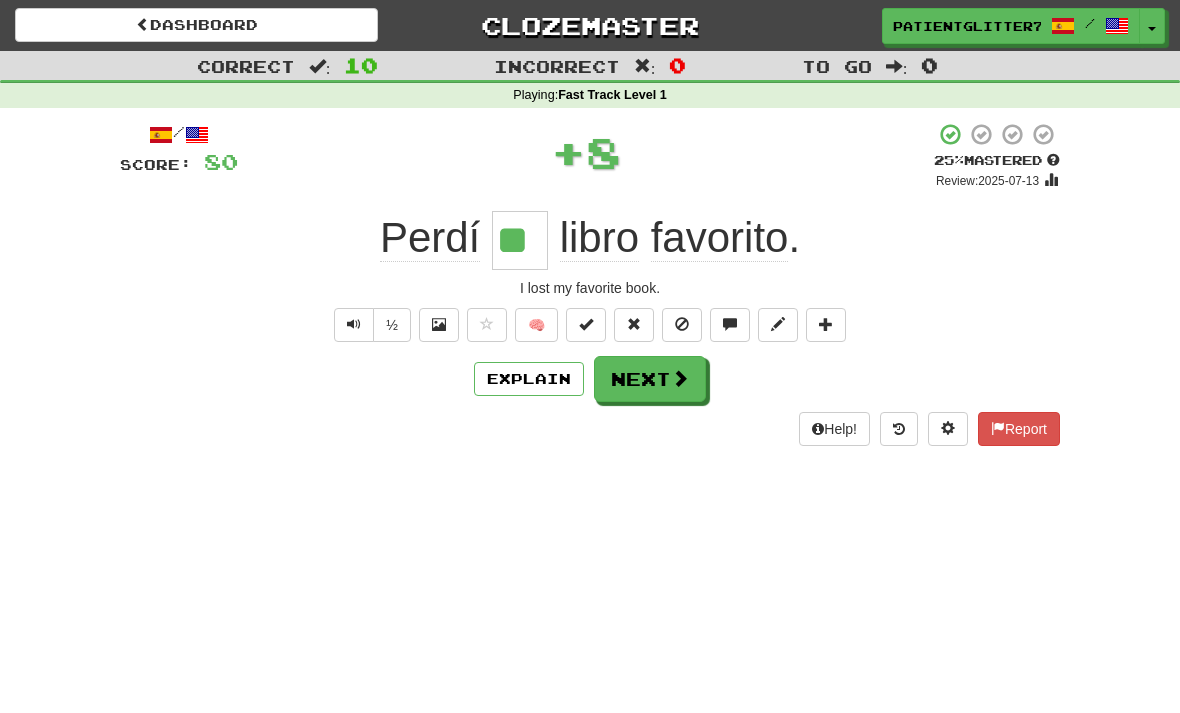 click at bounding box center (680, 378) 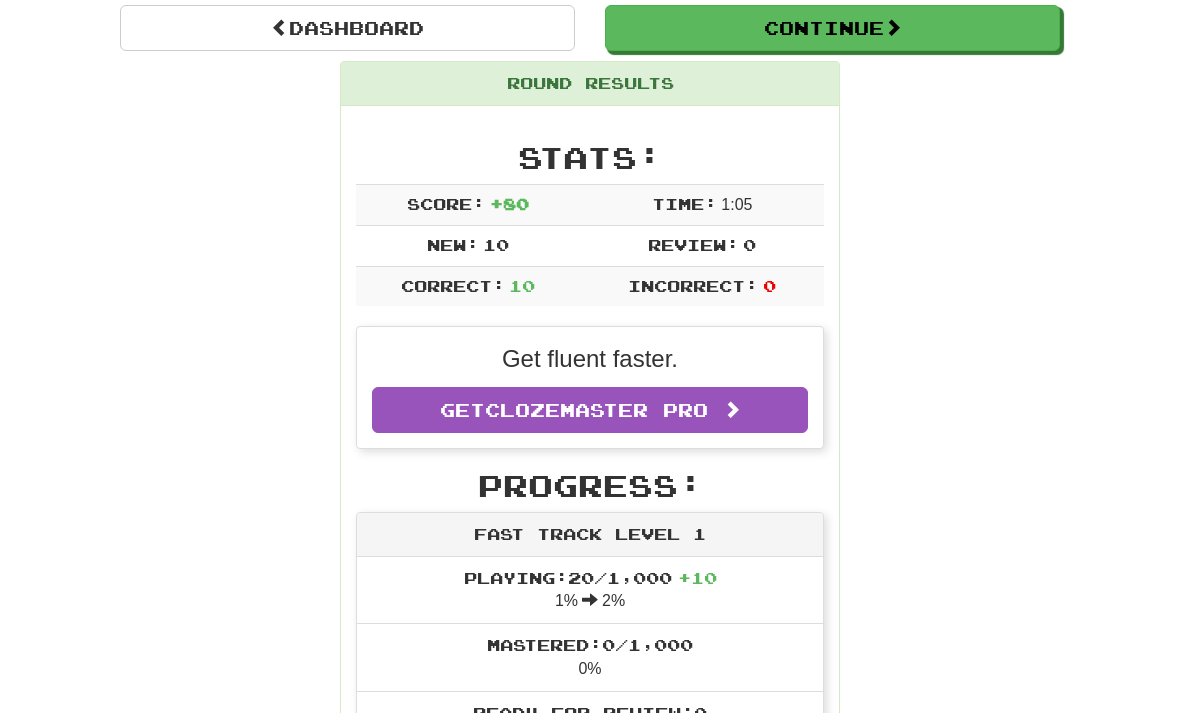 scroll, scrollTop: 0, scrollLeft: 0, axis: both 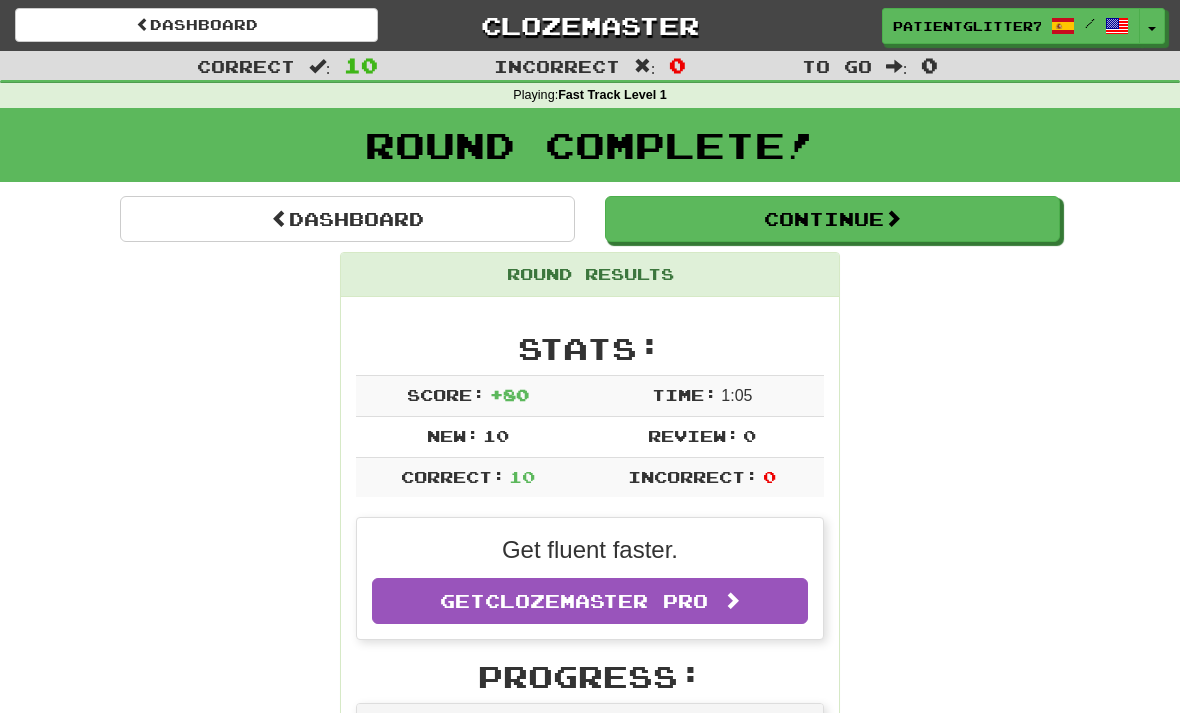 click on "Continue" at bounding box center [832, 219] 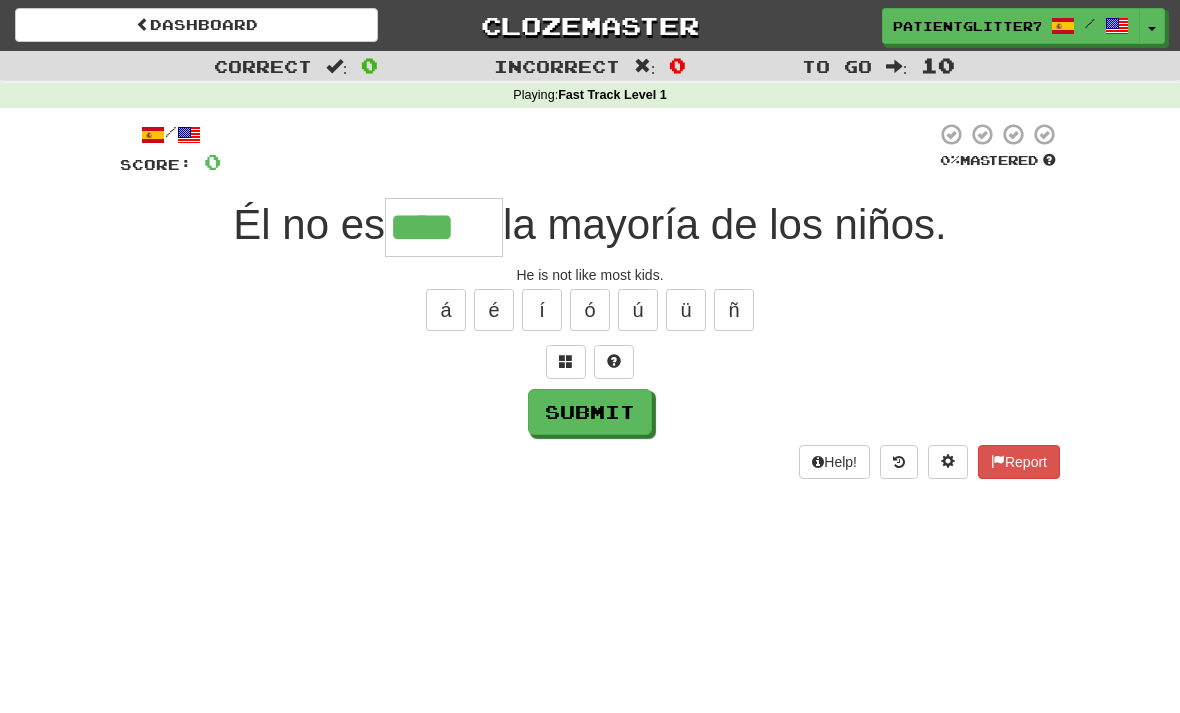 type on "****" 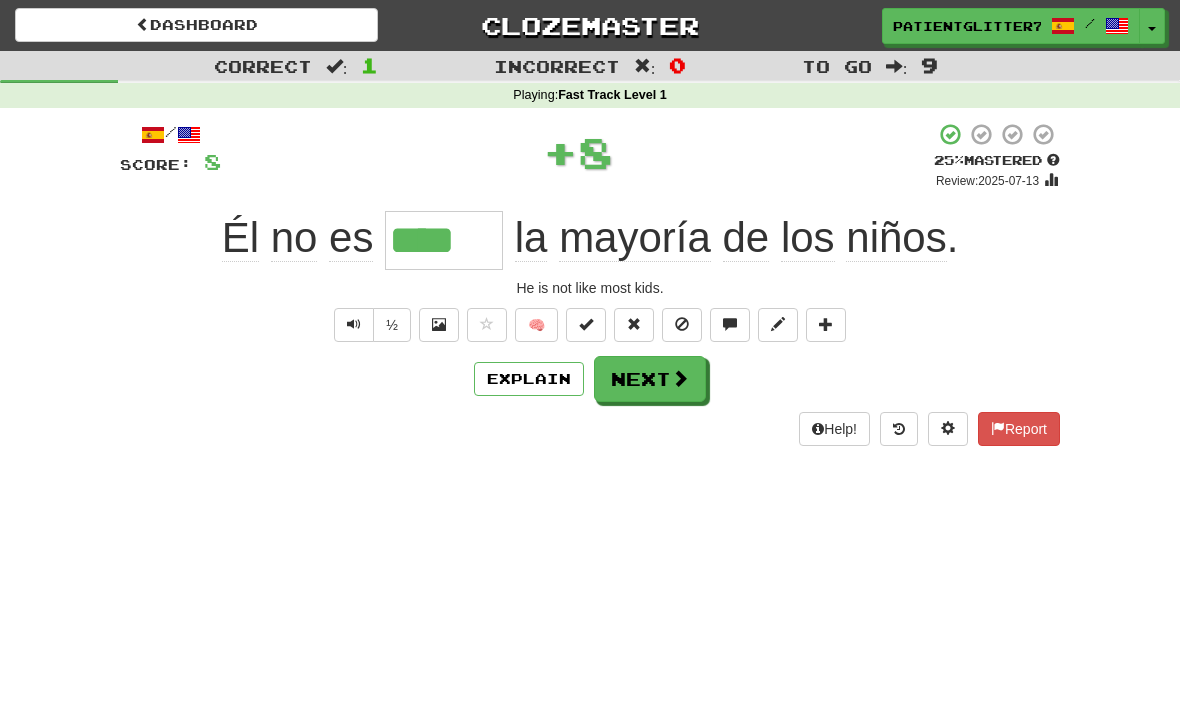 click at bounding box center [680, 378] 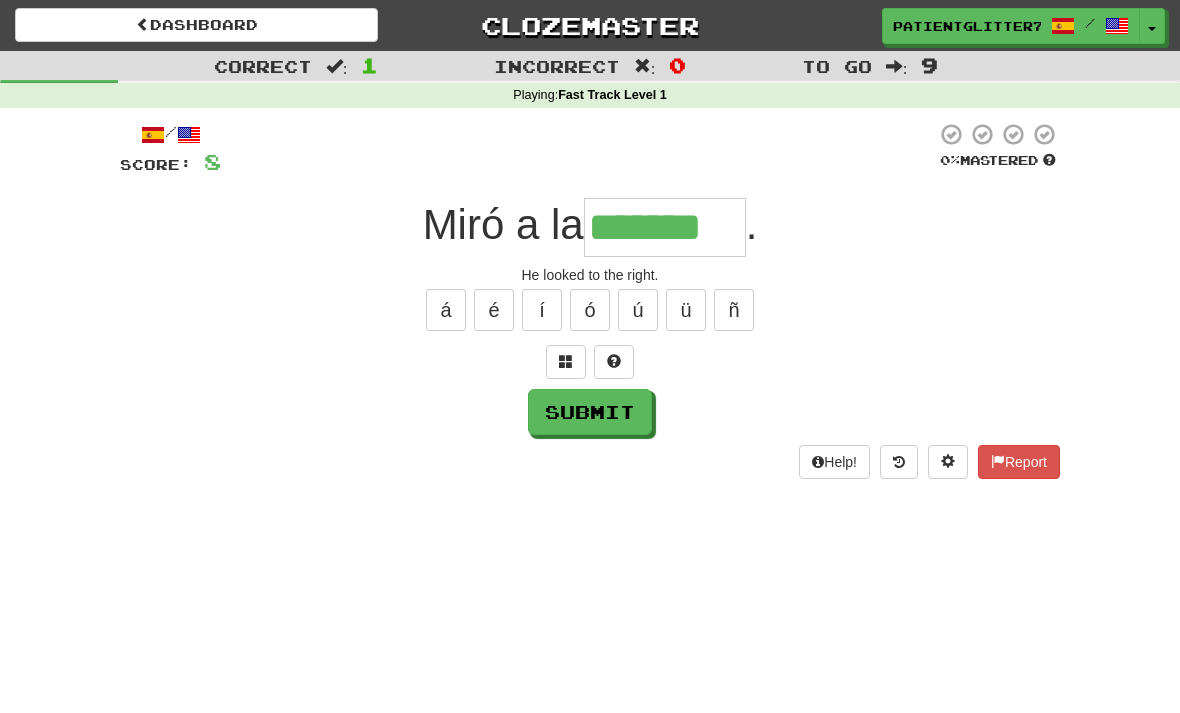 type on "*******" 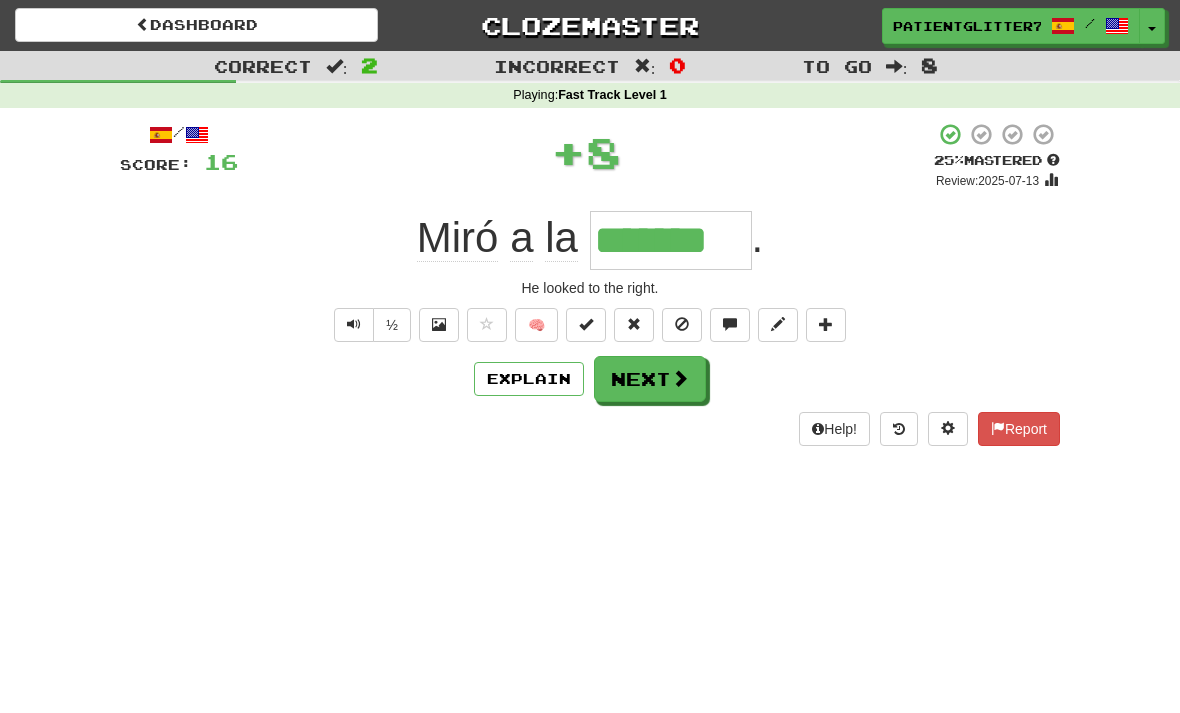 click at bounding box center (680, 378) 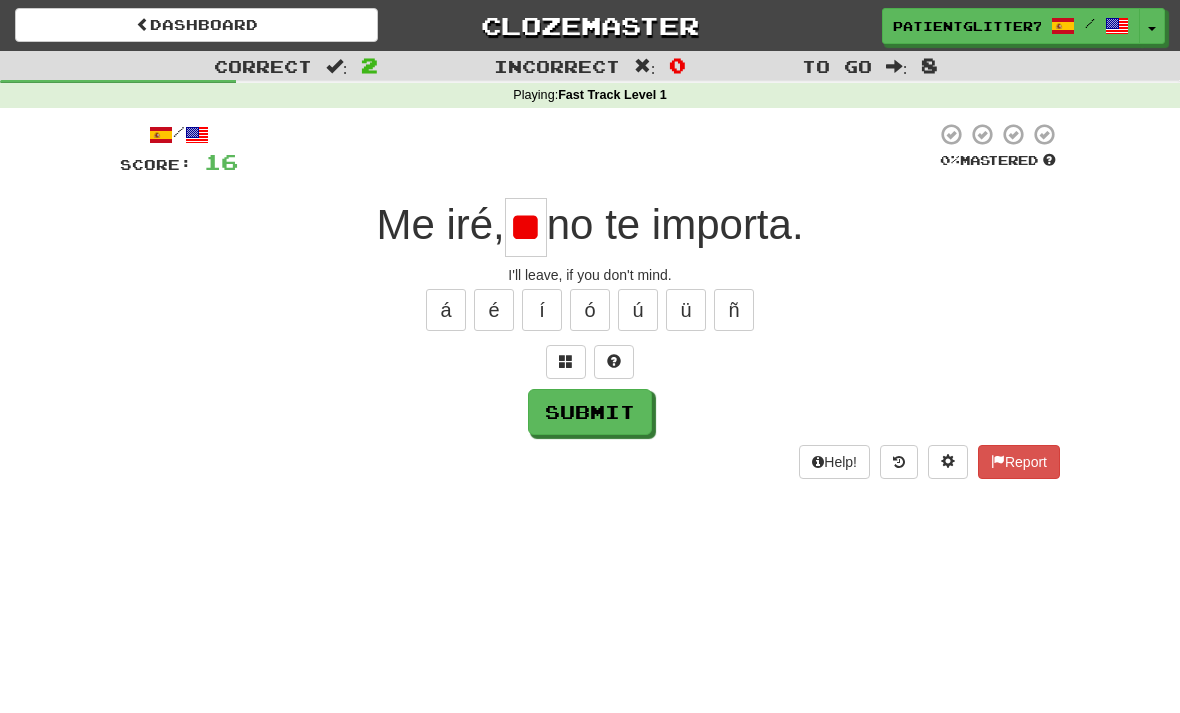 type on "*" 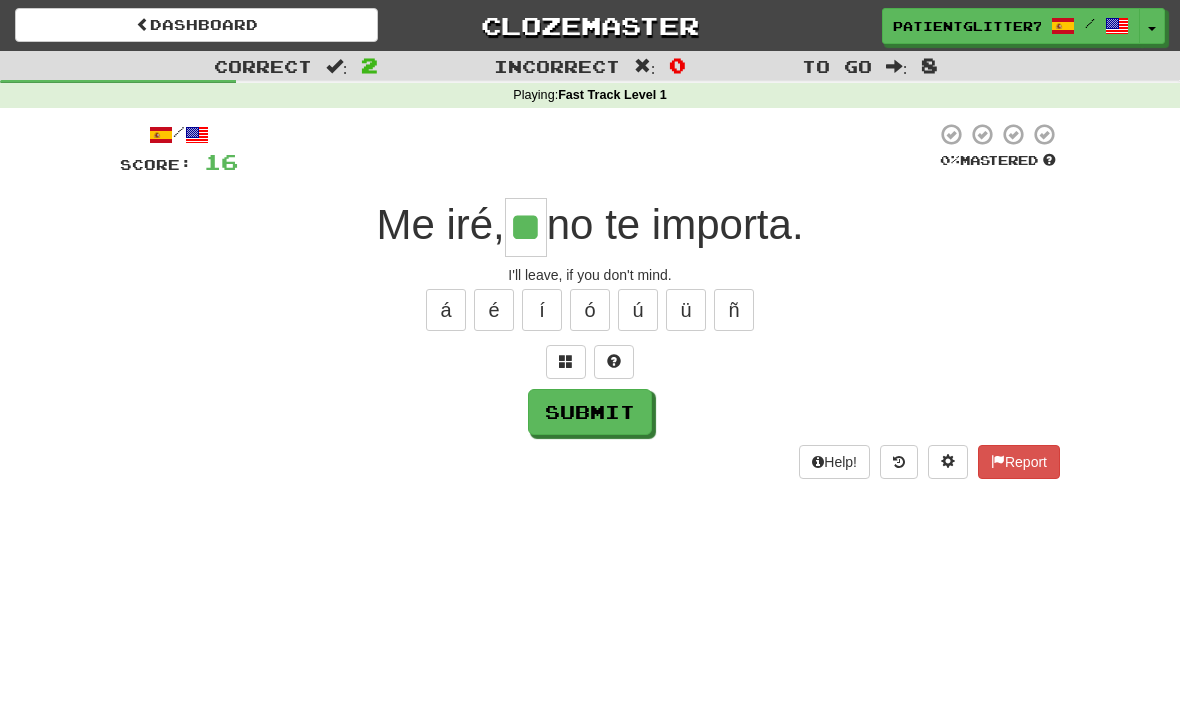 type on "**" 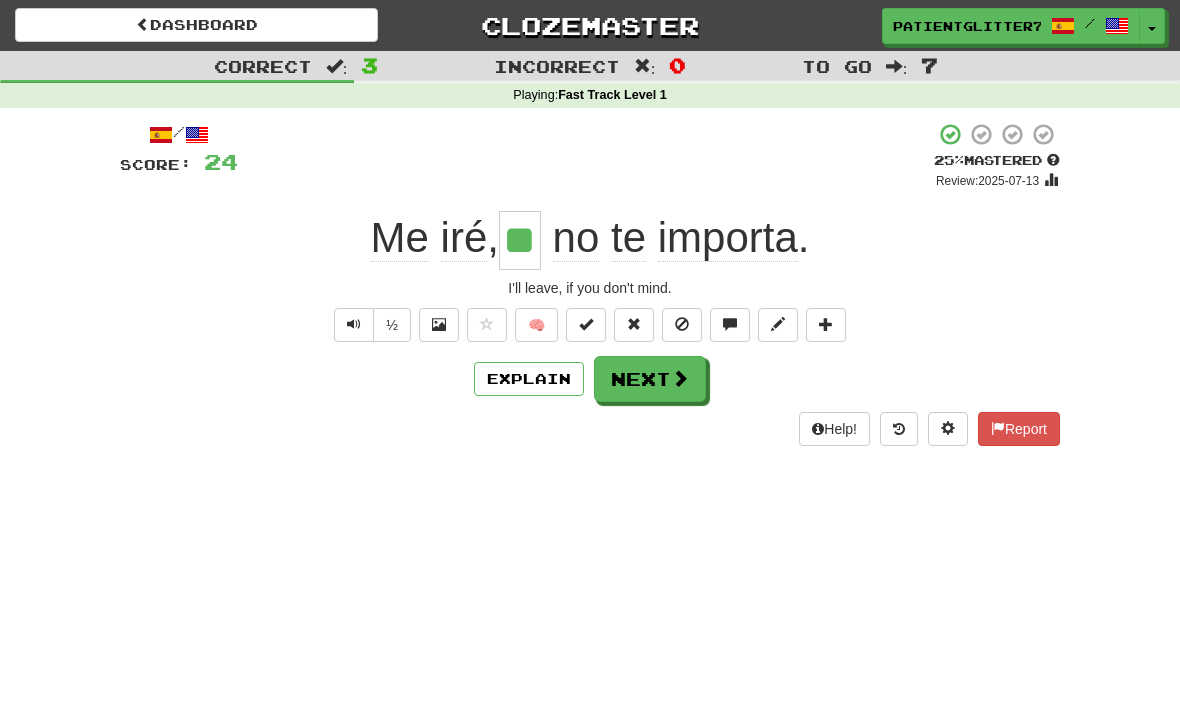 click on "Next" at bounding box center [650, 379] 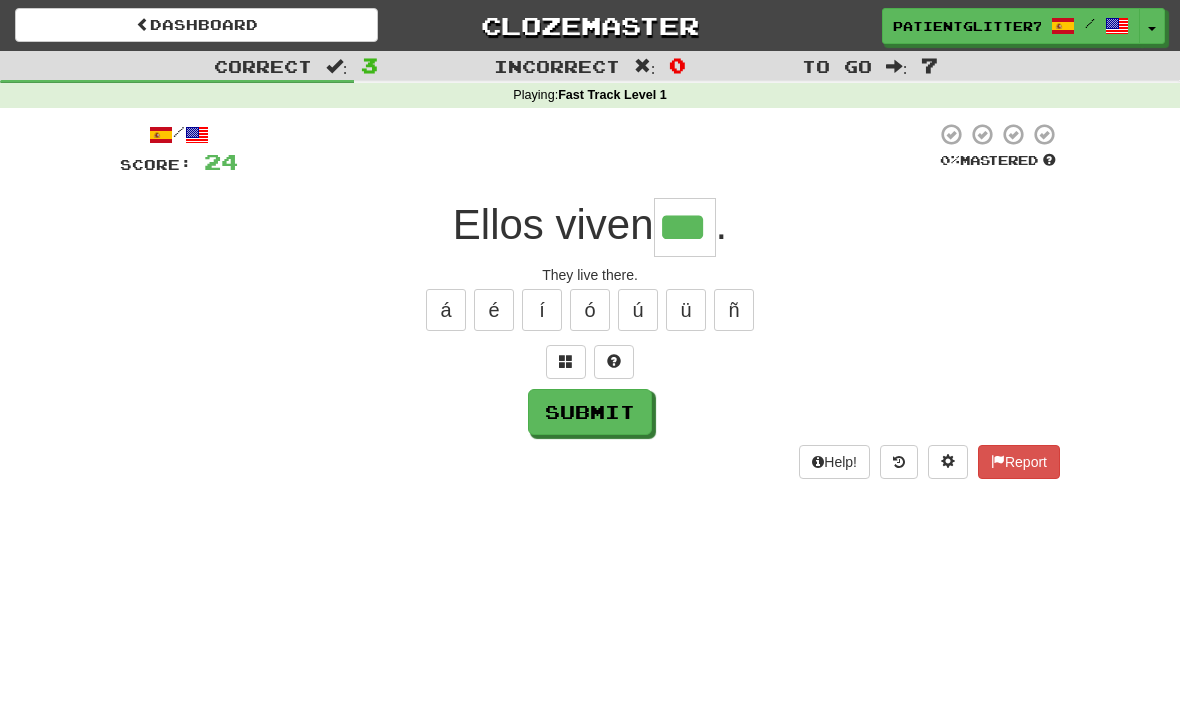 click on "í" at bounding box center (542, 310) 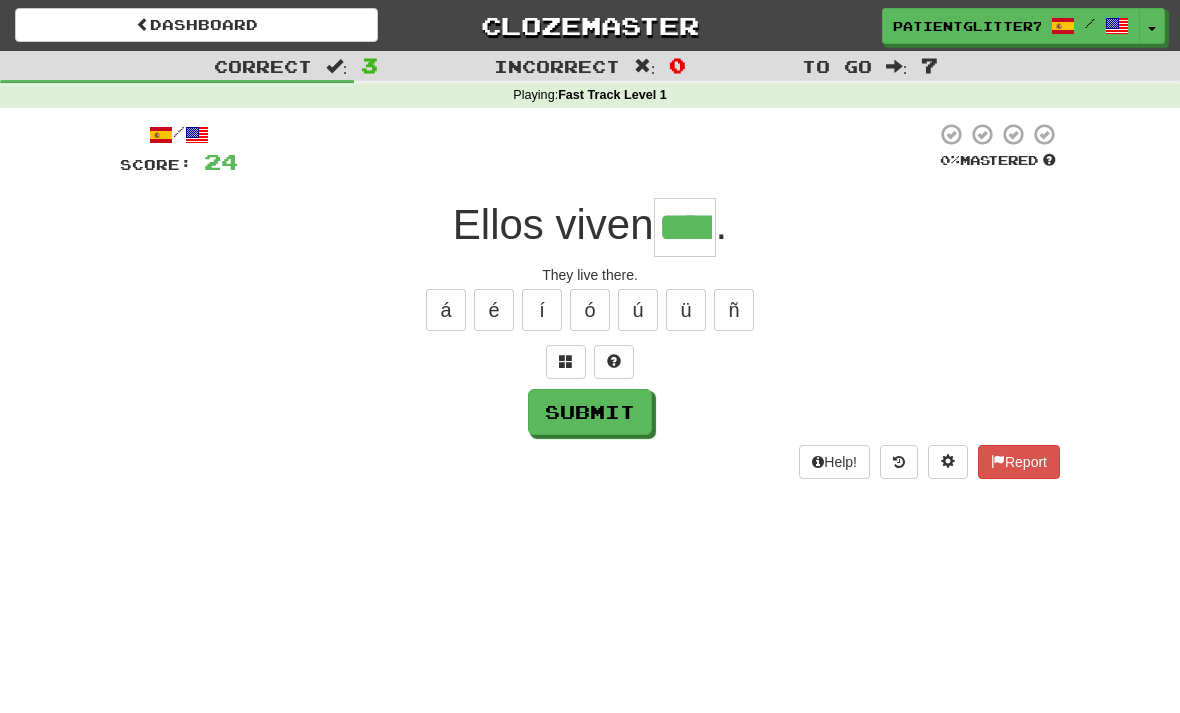 click on "Submit" at bounding box center (590, 412) 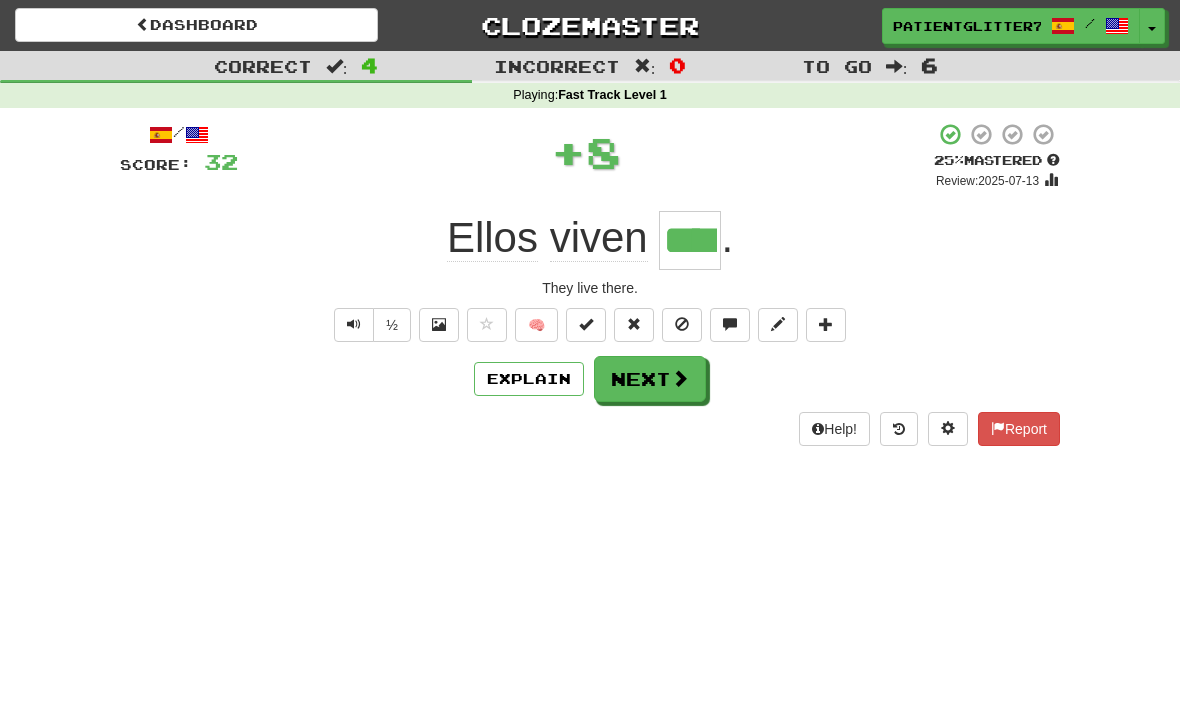 click at bounding box center [680, 378] 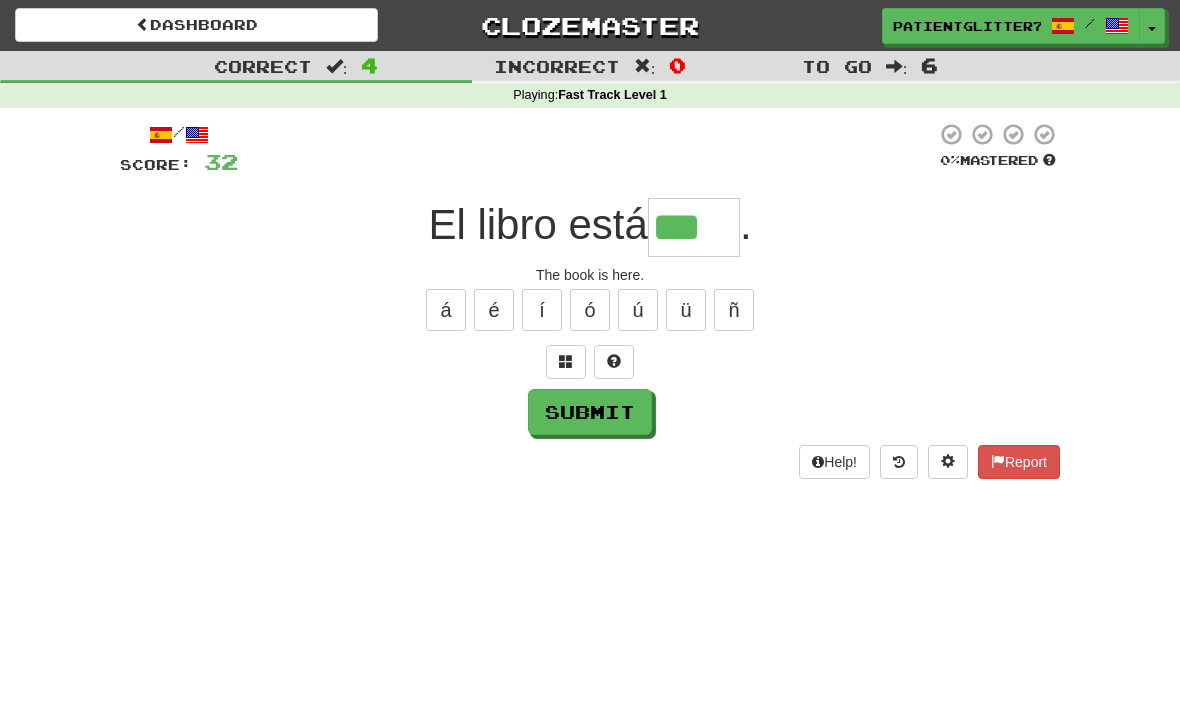 click on "í" at bounding box center (542, 310) 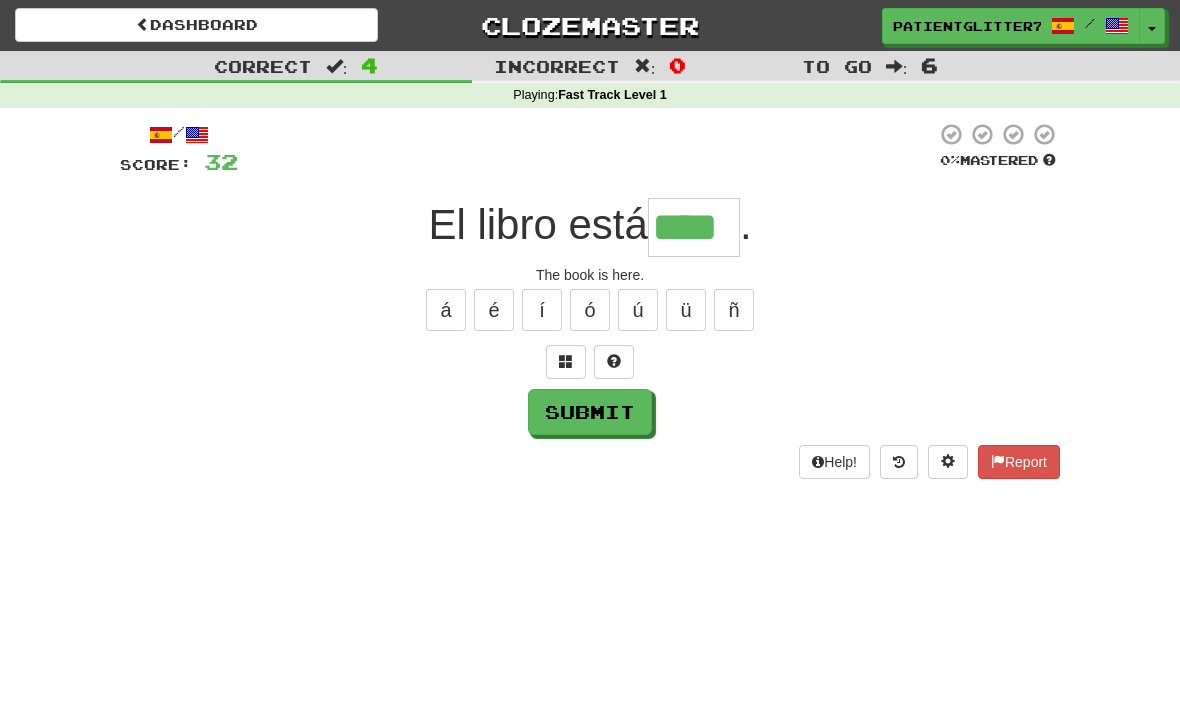 click on "Submit" at bounding box center [590, 412] 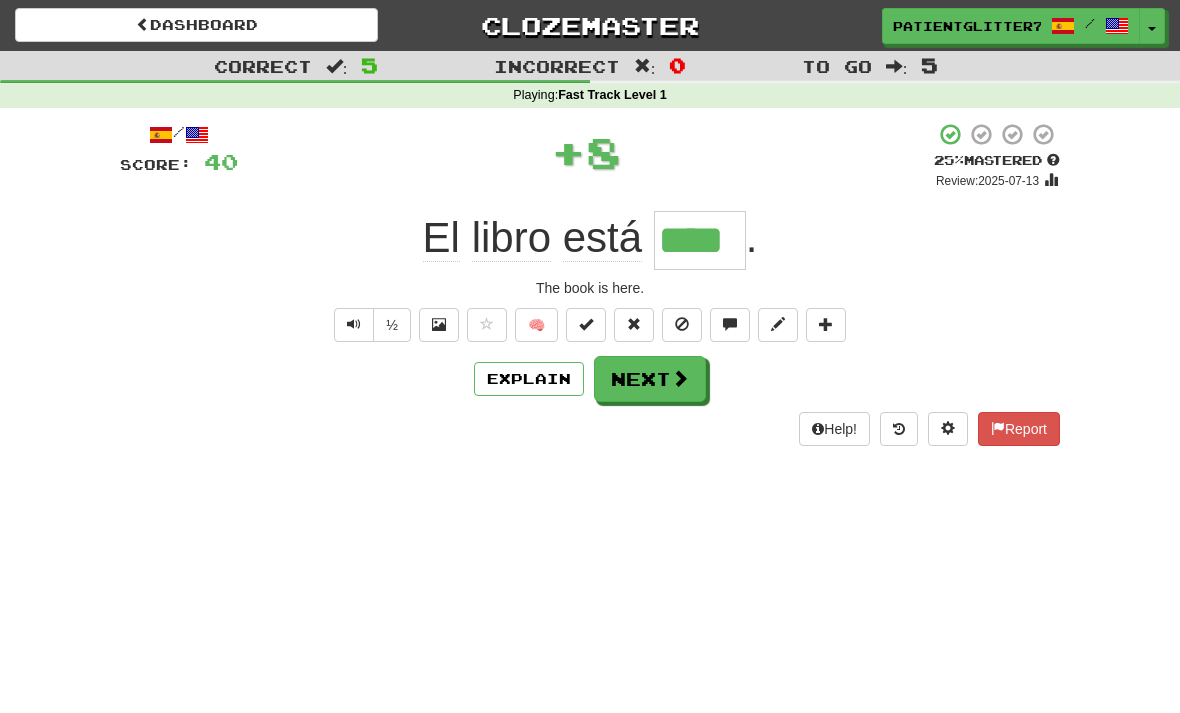 click at bounding box center (680, 378) 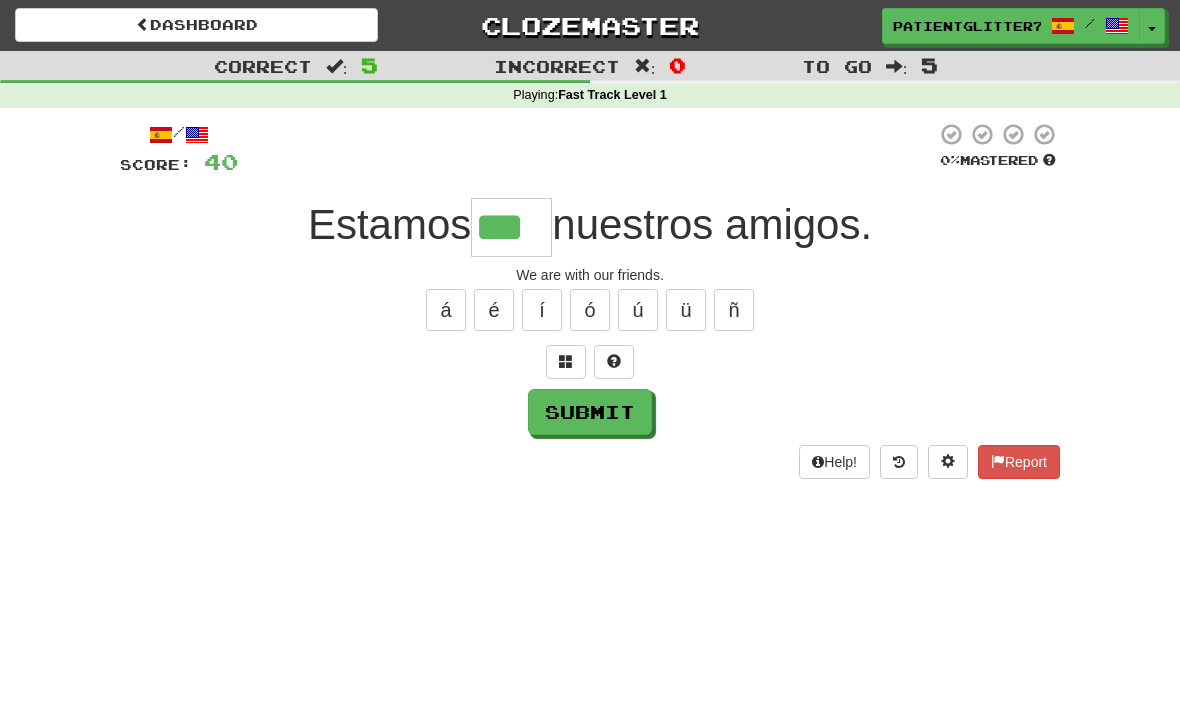 type on "***" 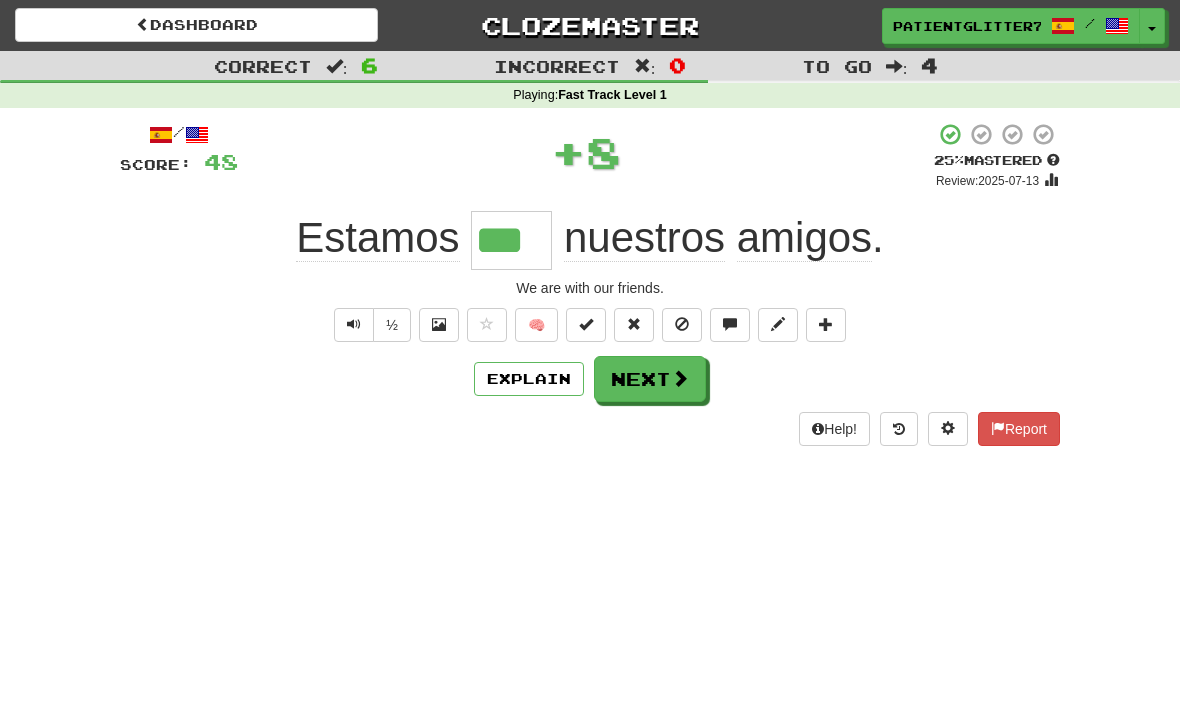 click on "Next" at bounding box center [650, 379] 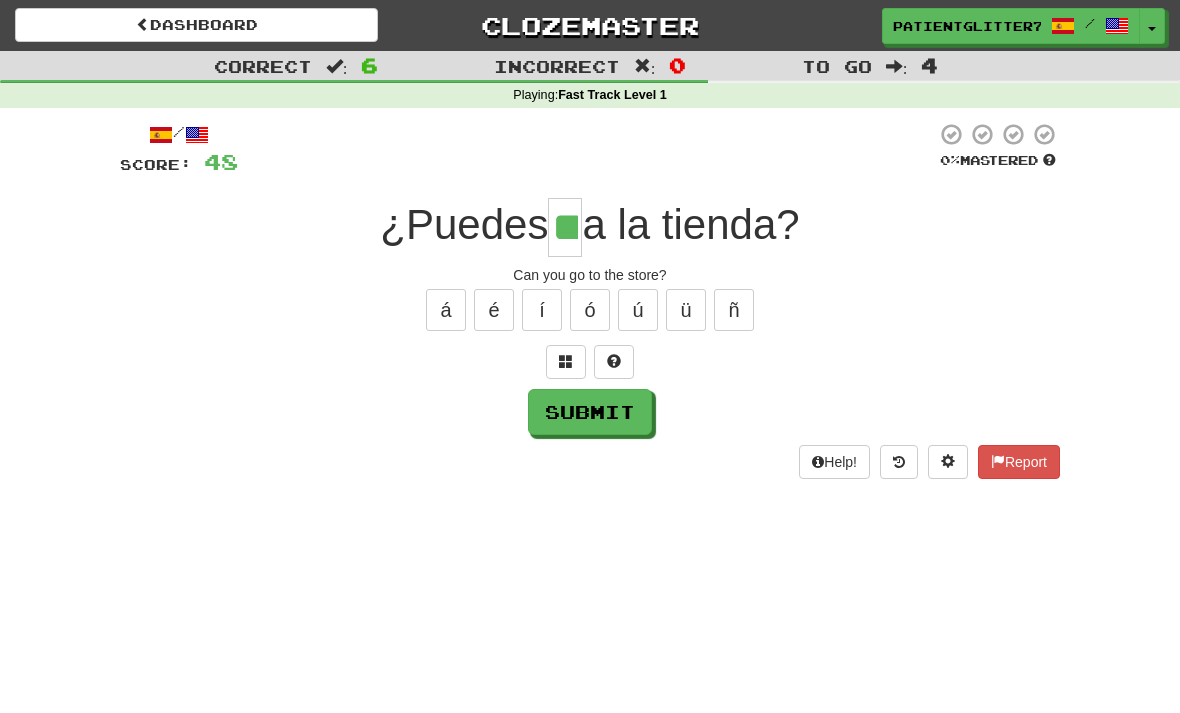 type on "**" 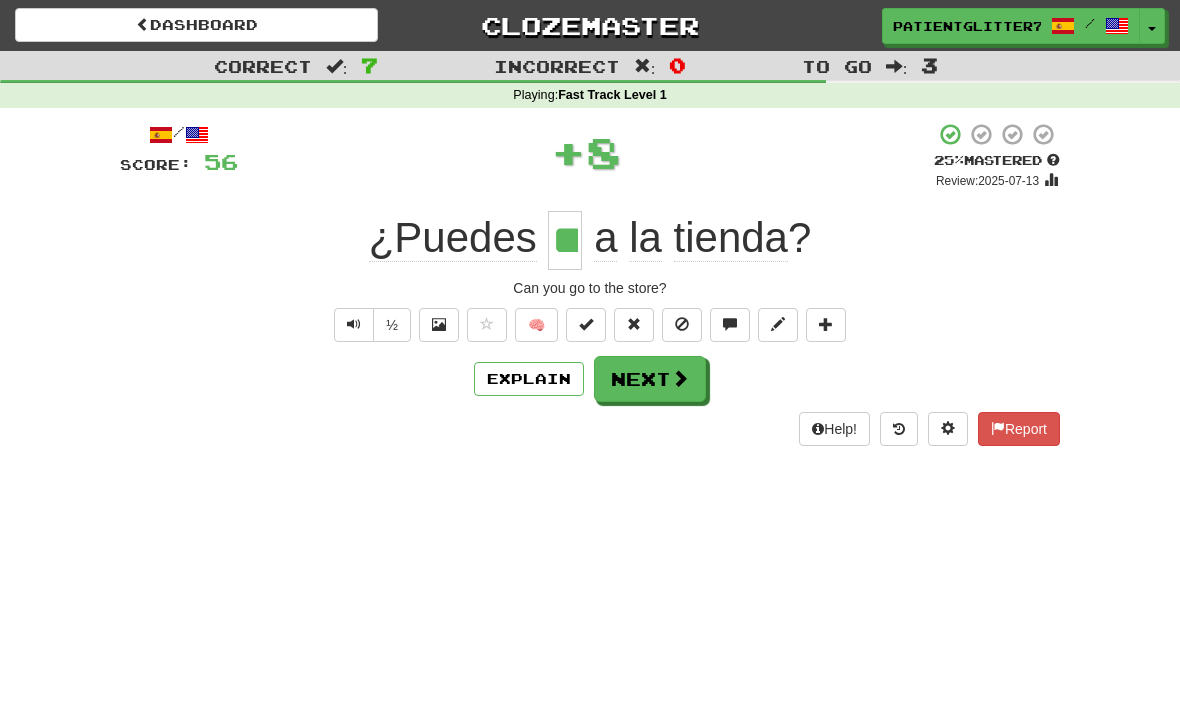 click at bounding box center (680, 378) 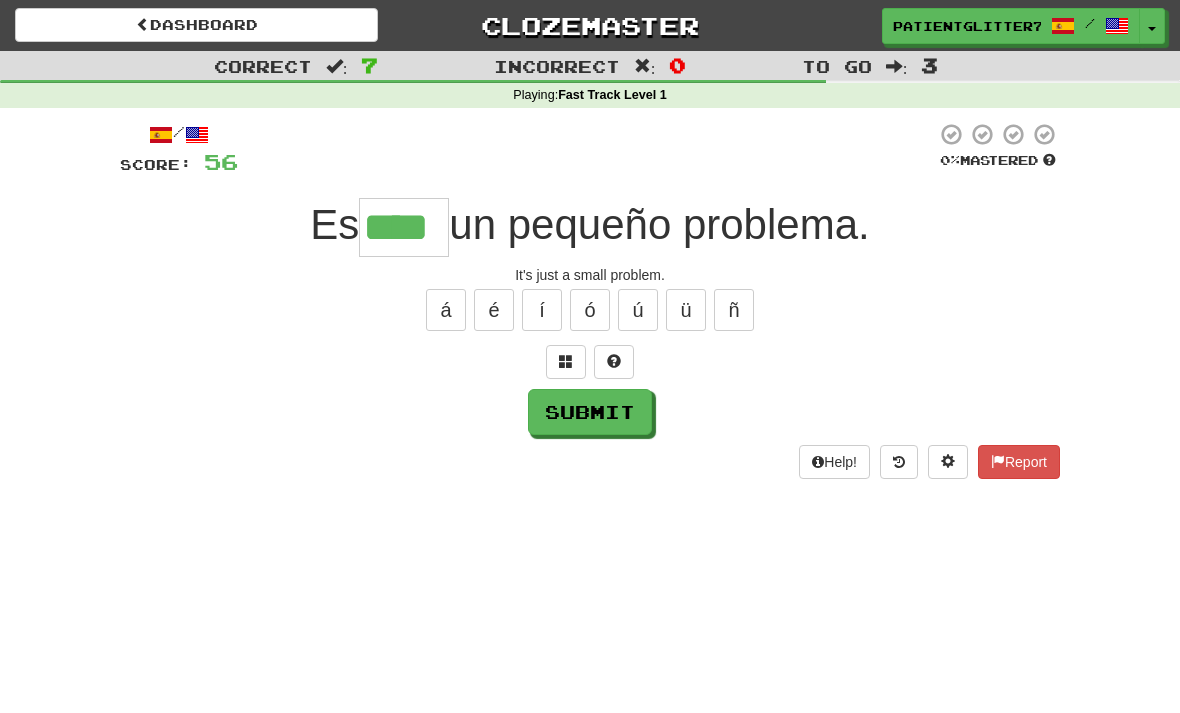 type on "****" 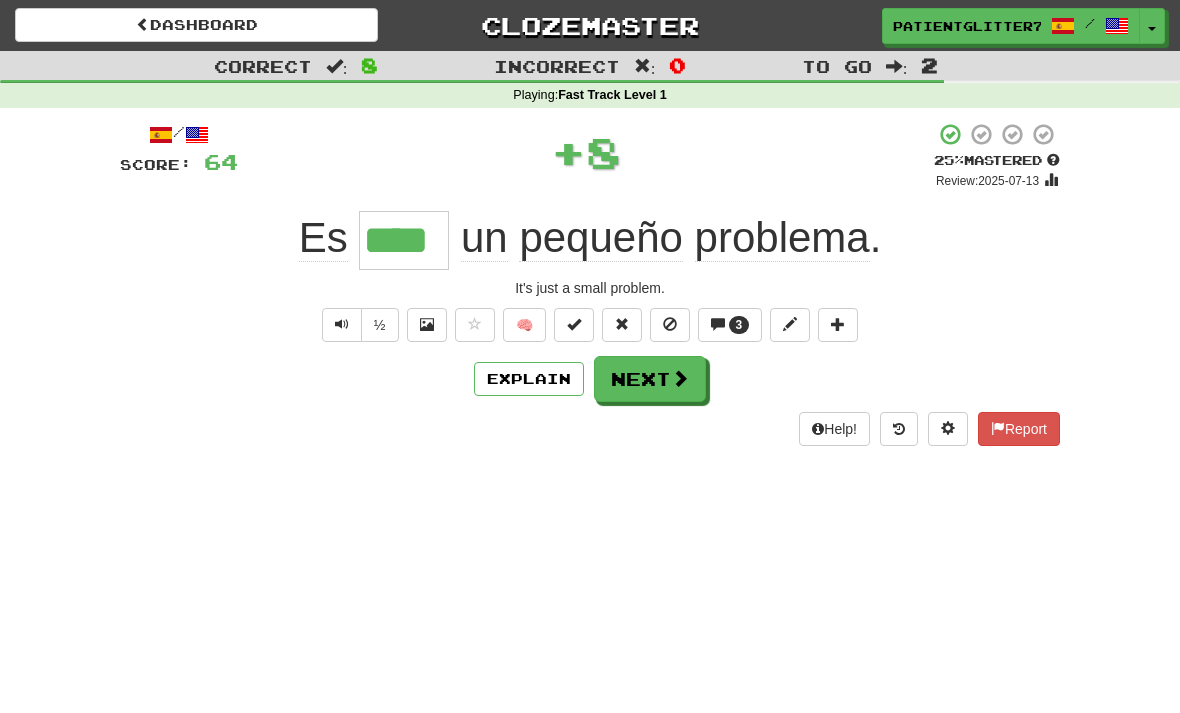 click at bounding box center [680, 378] 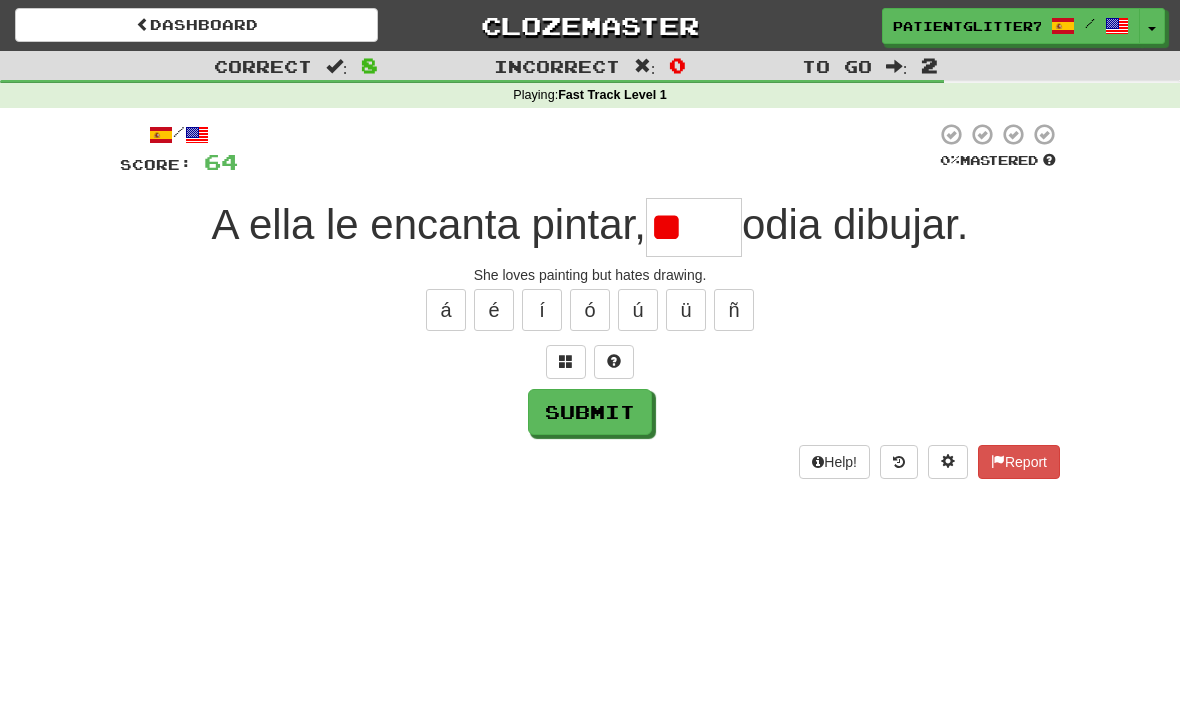 type on "*" 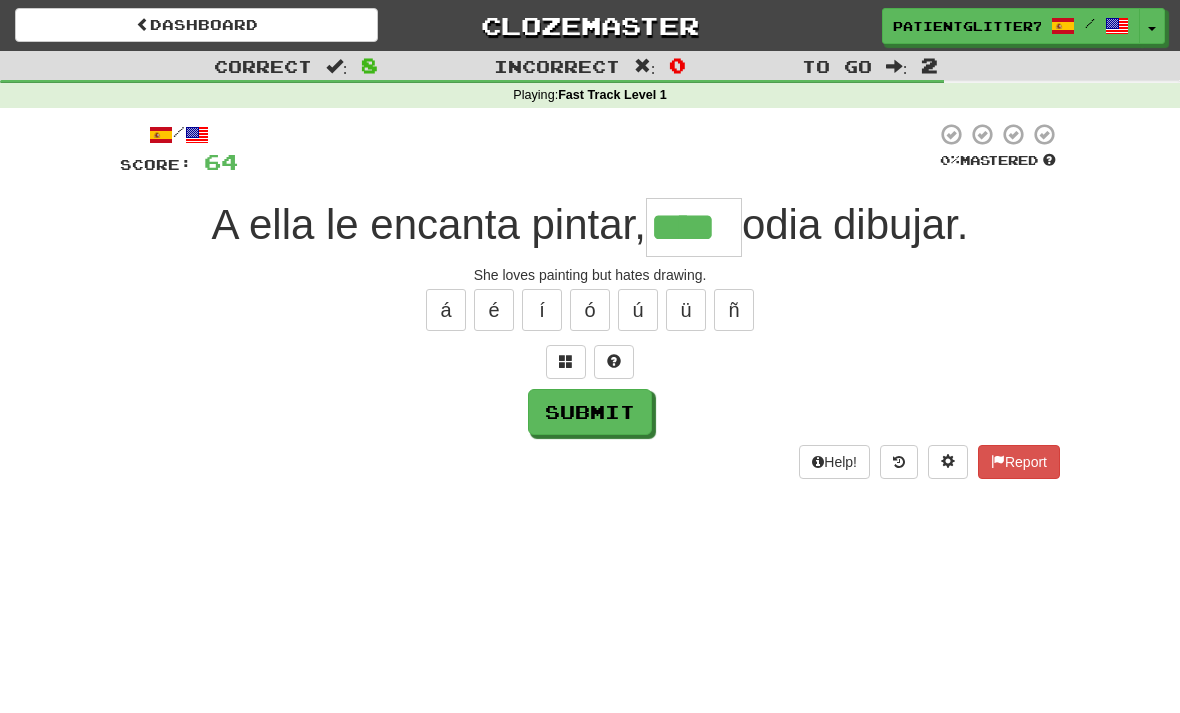type on "****" 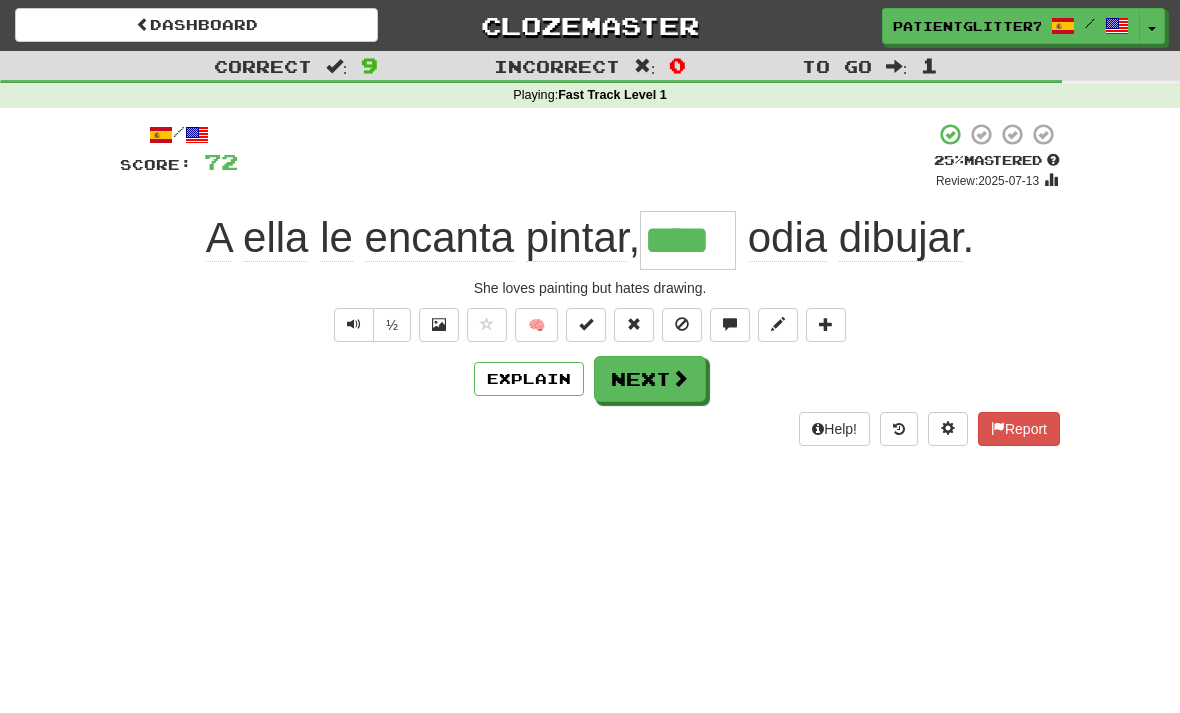click on "Next" at bounding box center [650, 379] 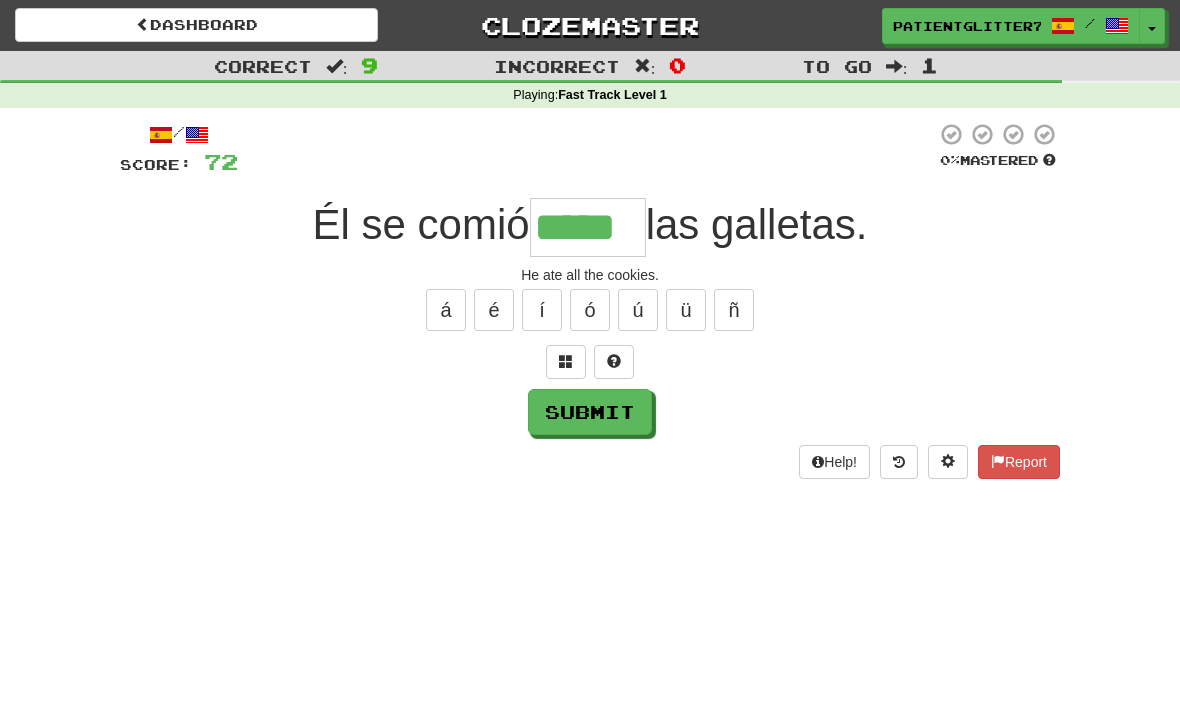 type on "*****" 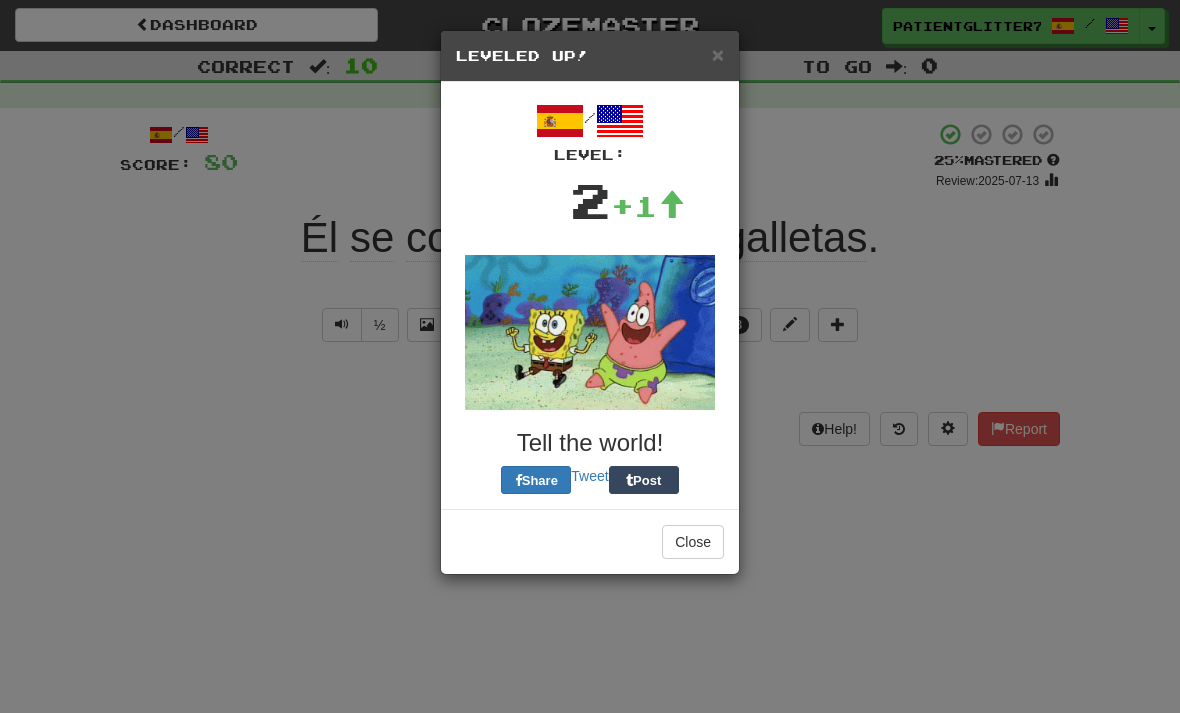 click on "Close" at bounding box center [693, 542] 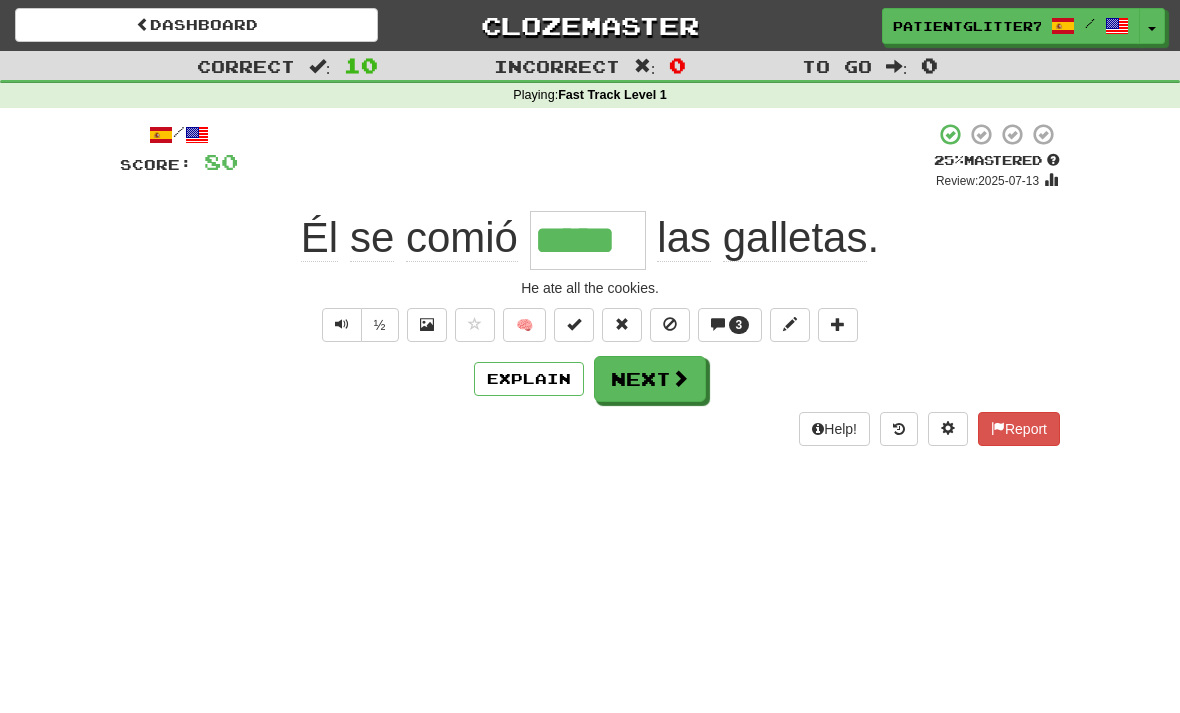 click on "Next" at bounding box center (650, 379) 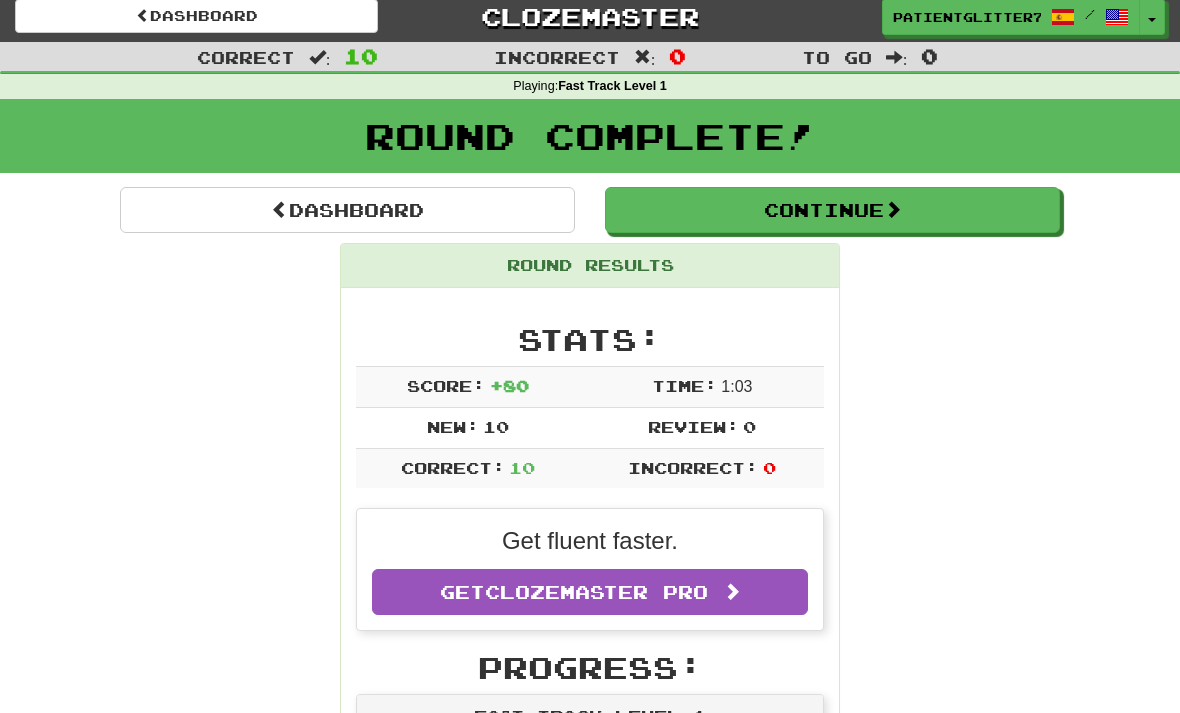 scroll, scrollTop: 6, scrollLeft: 0, axis: vertical 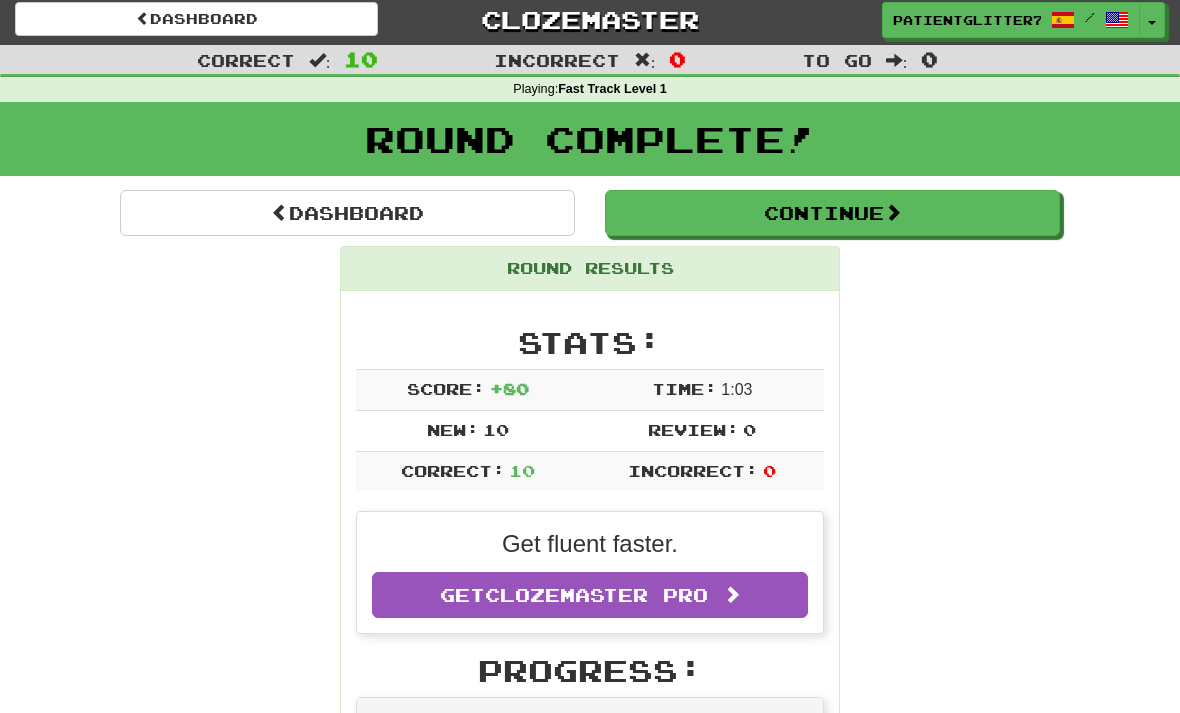 click on "Continue" at bounding box center [832, 213] 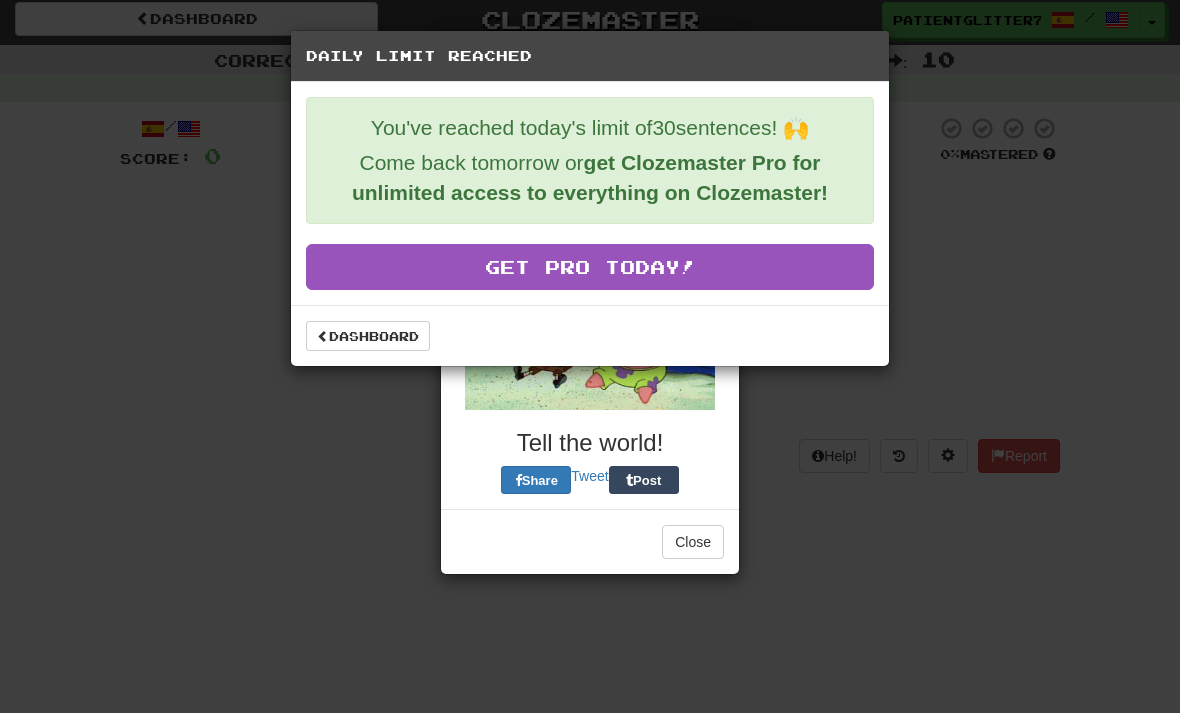 click on "Daily Limit Reached You've reached today's limit of  30  sentences! 🙌  Come back tomorrow or  get Clozemaster Pro for unlimited access to everything on Clozemaster! Get Pro Today! Dashboard" at bounding box center (590, 356) 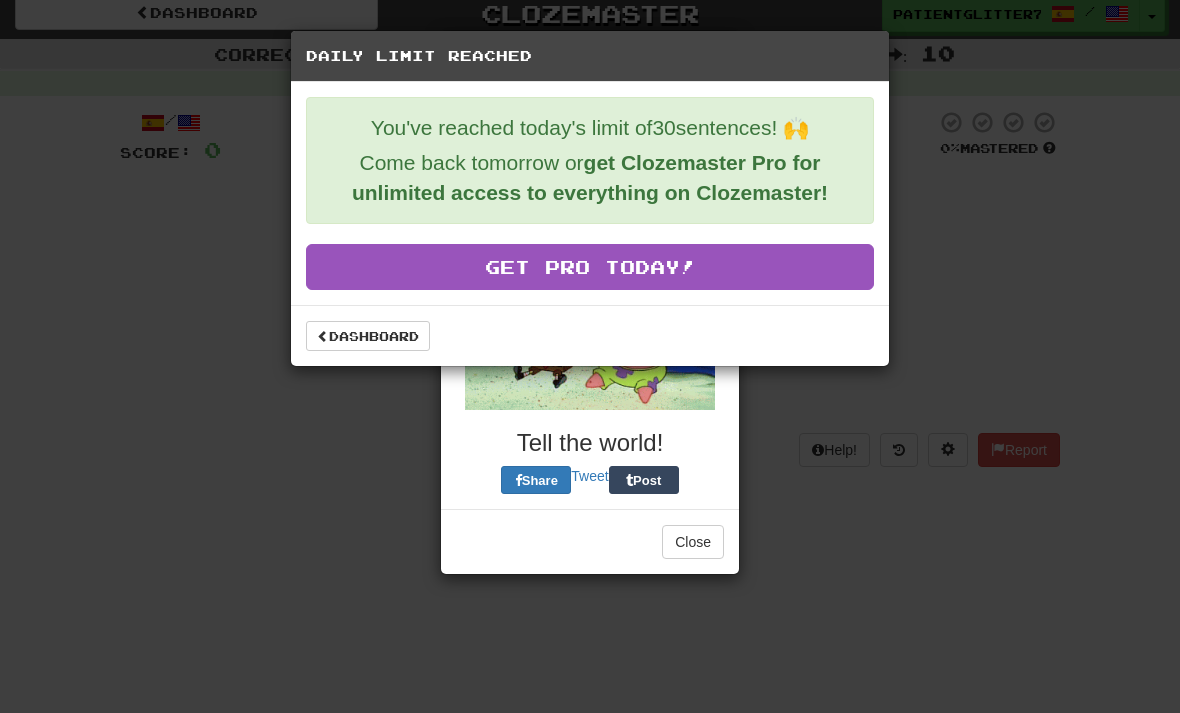 scroll, scrollTop: 0, scrollLeft: 0, axis: both 